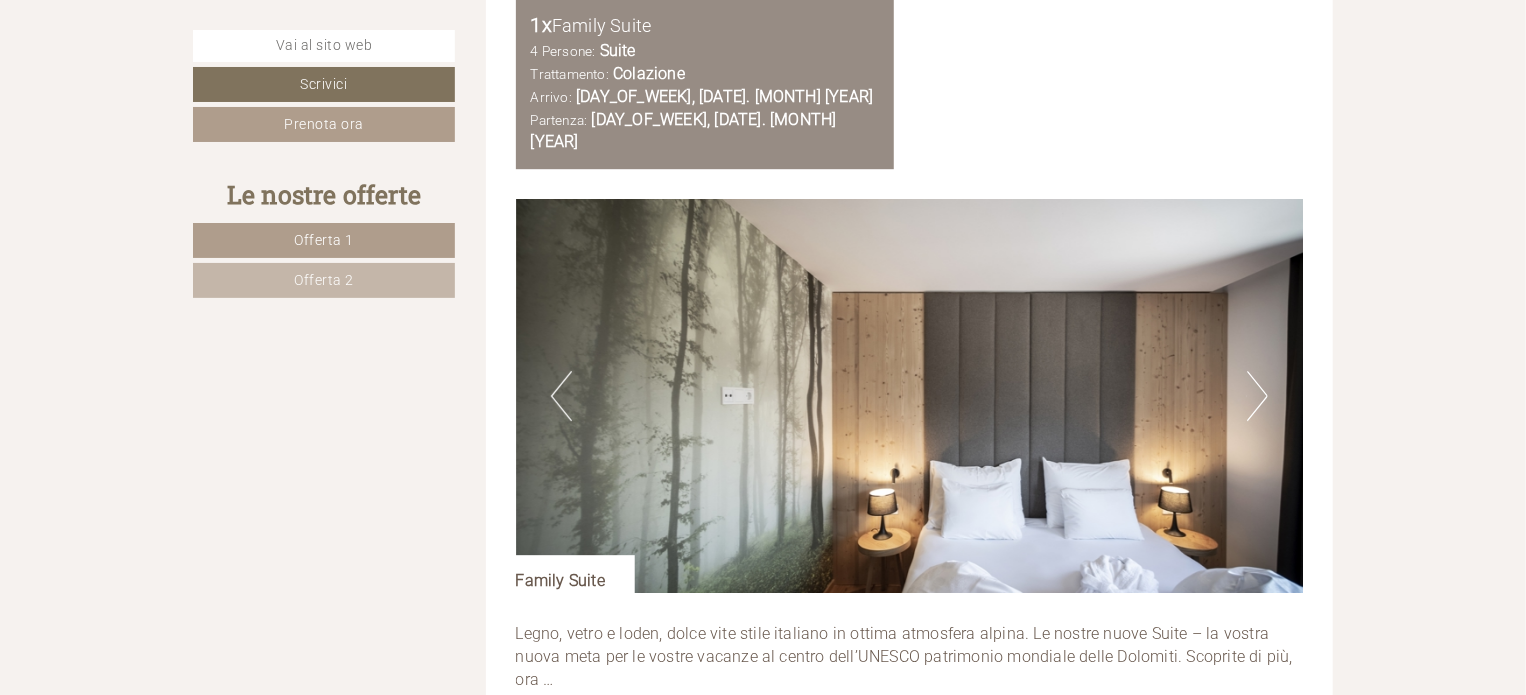 scroll, scrollTop: 3015, scrollLeft: 0, axis: vertical 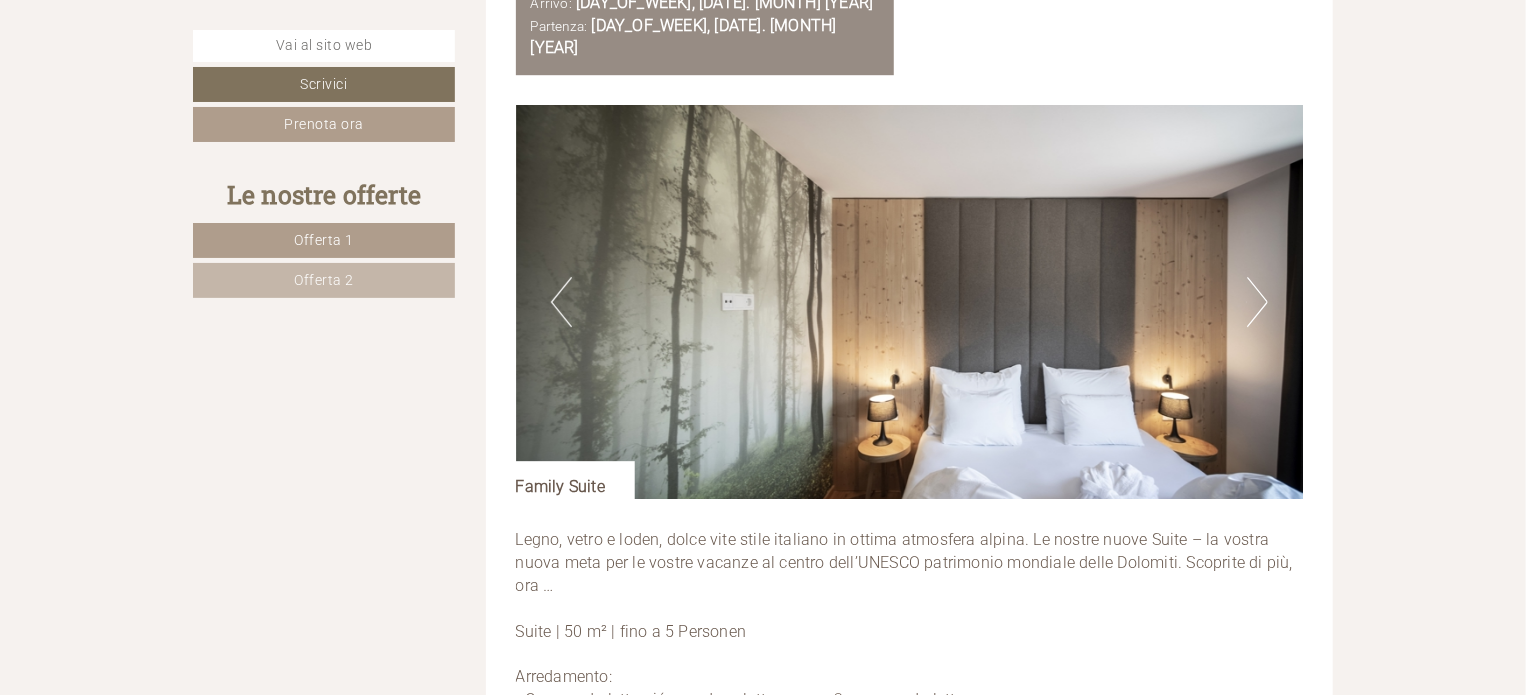 click on "Next" at bounding box center (1257, 302) 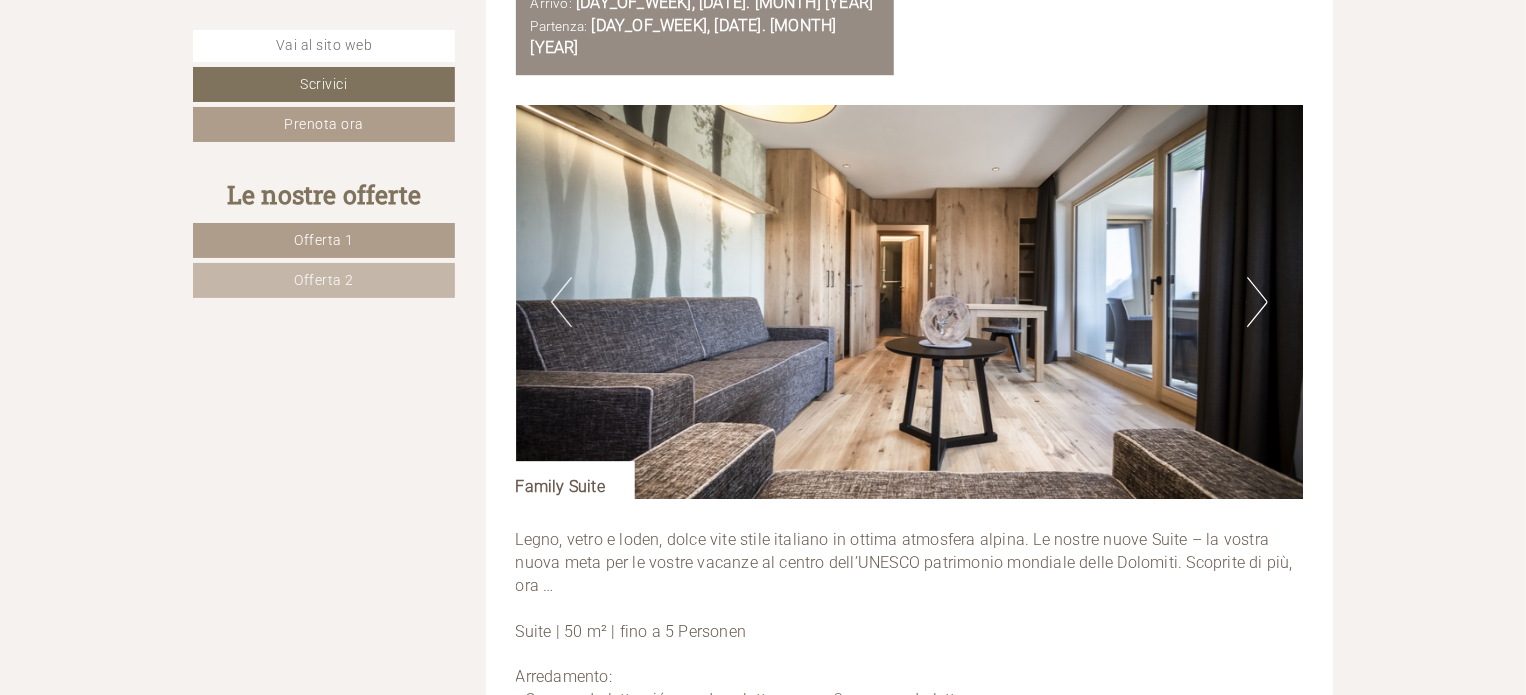 click on "Next" at bounding box center (1257, 302) 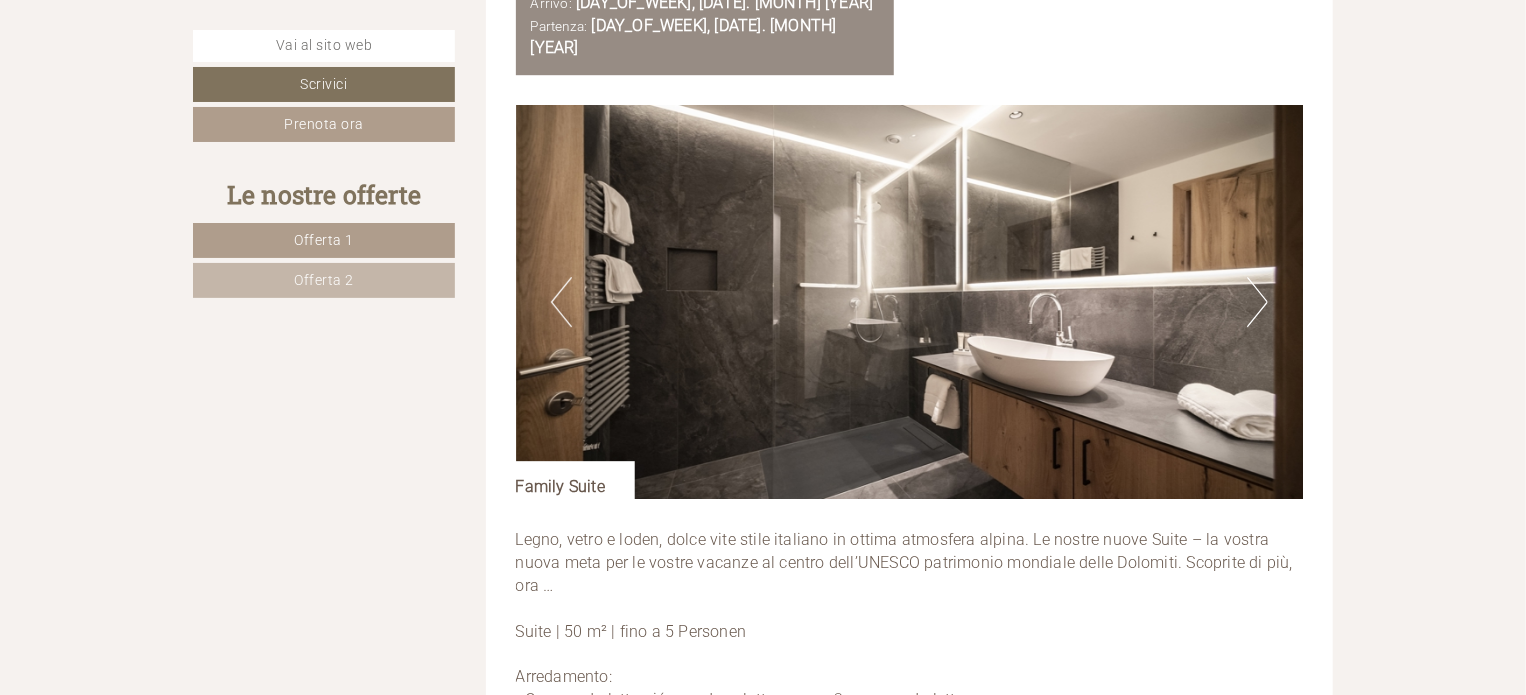 click on "Next" at bounding box center [1257, 302] 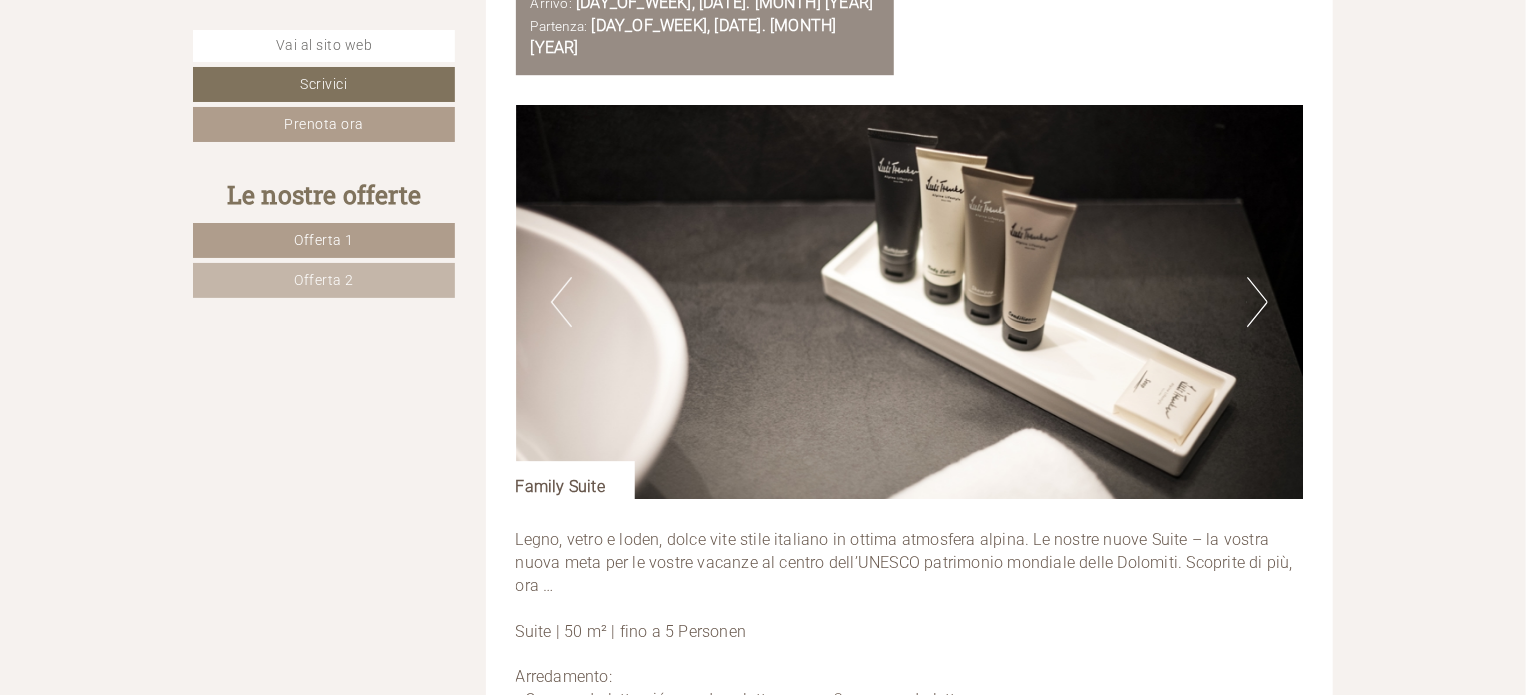 click on "Next" at bounding box center [1257, 302] 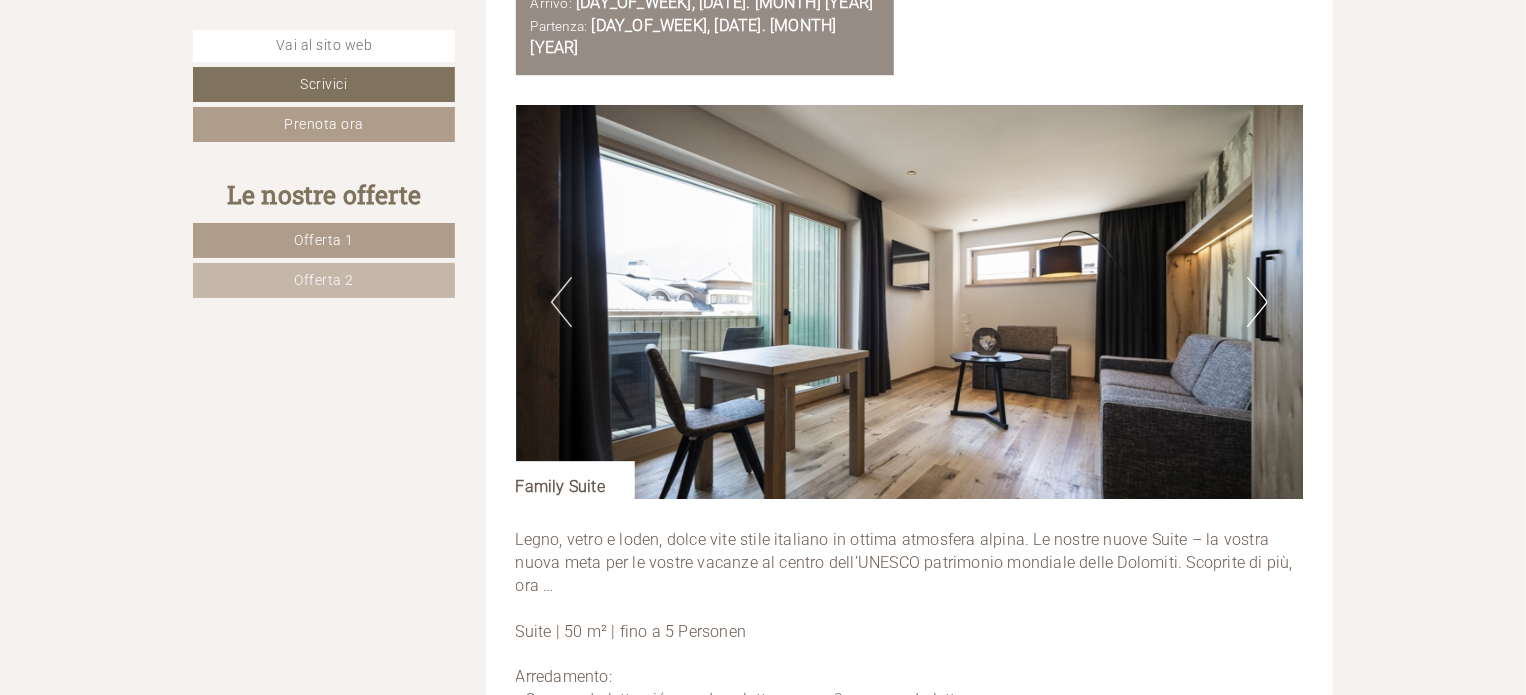 click on "Next" at bounding box center [1257, 302] 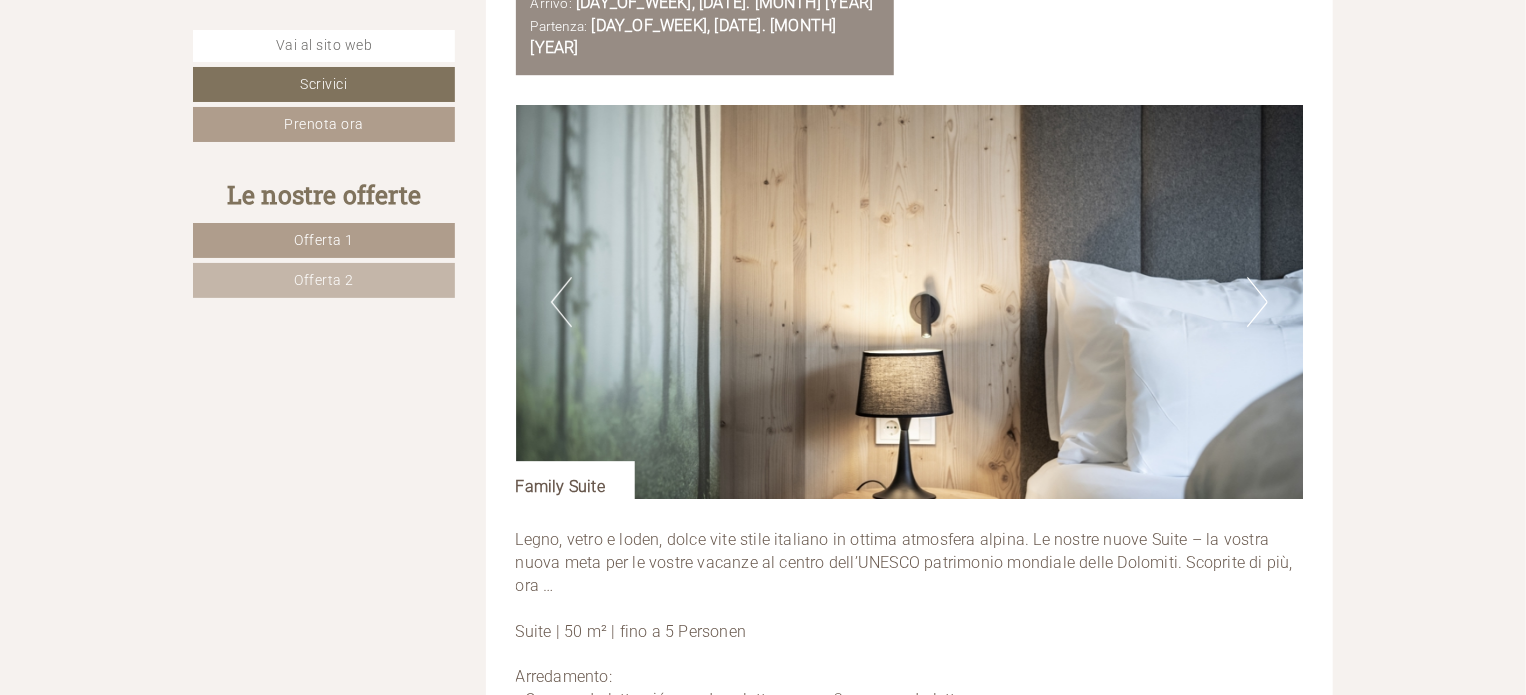 click on "Next" at bounding box center [1257, 302] 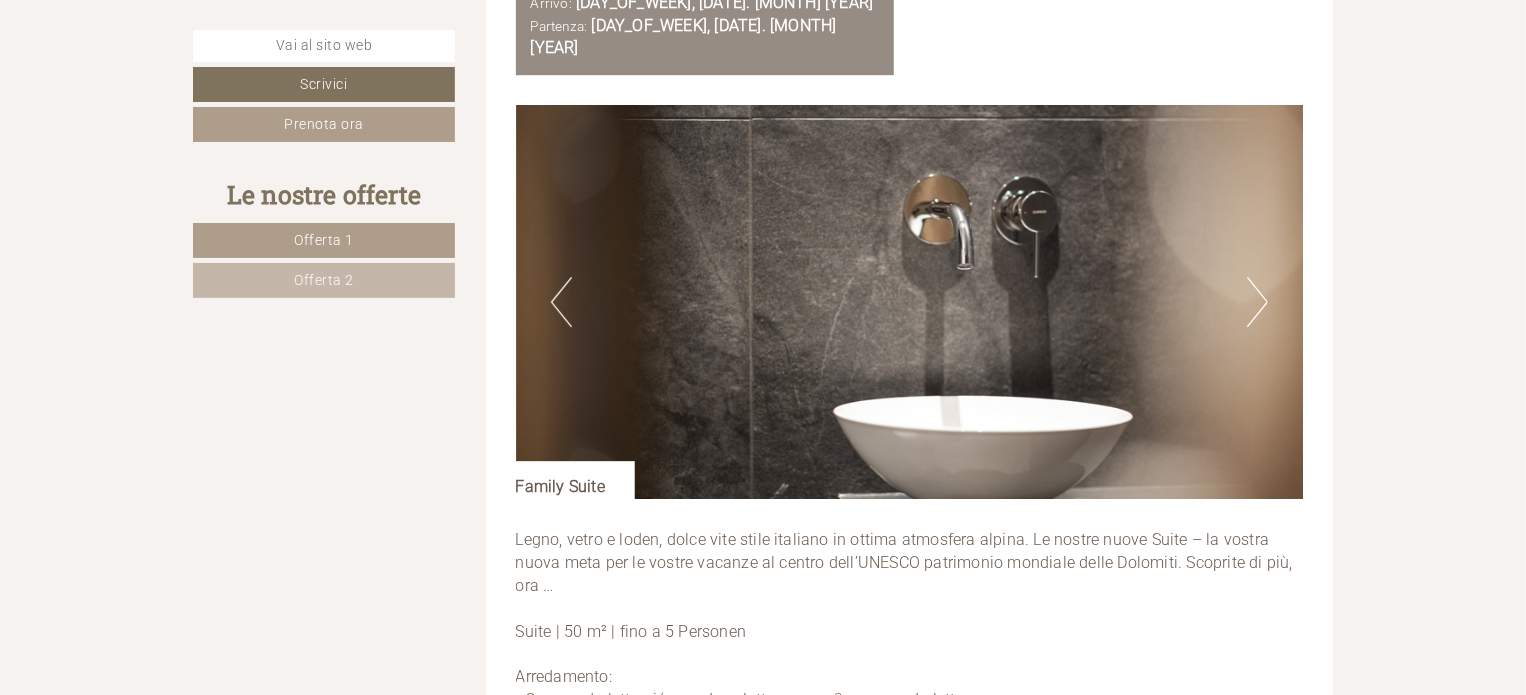 click on "Next" at bounding box center [1257, 302] 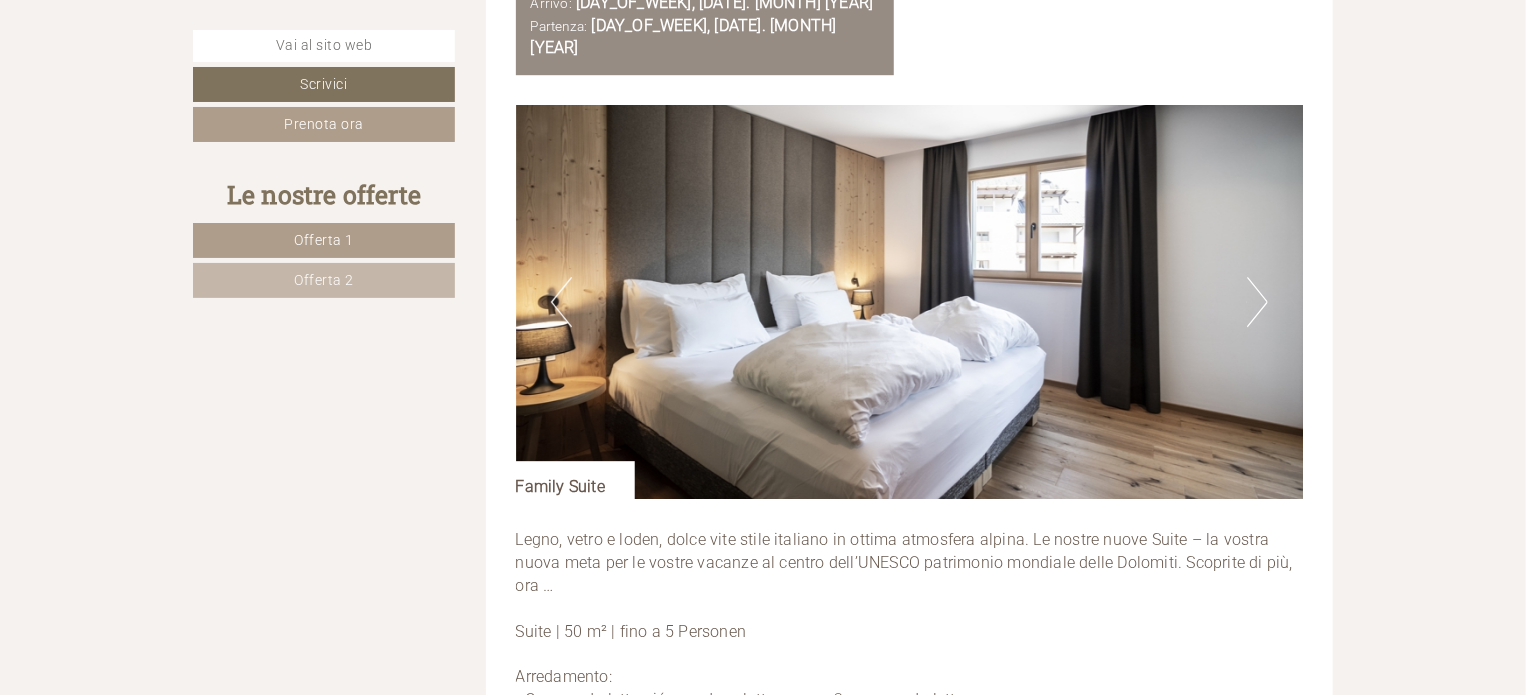 click on "Next" at bounding box center [1257, 302] 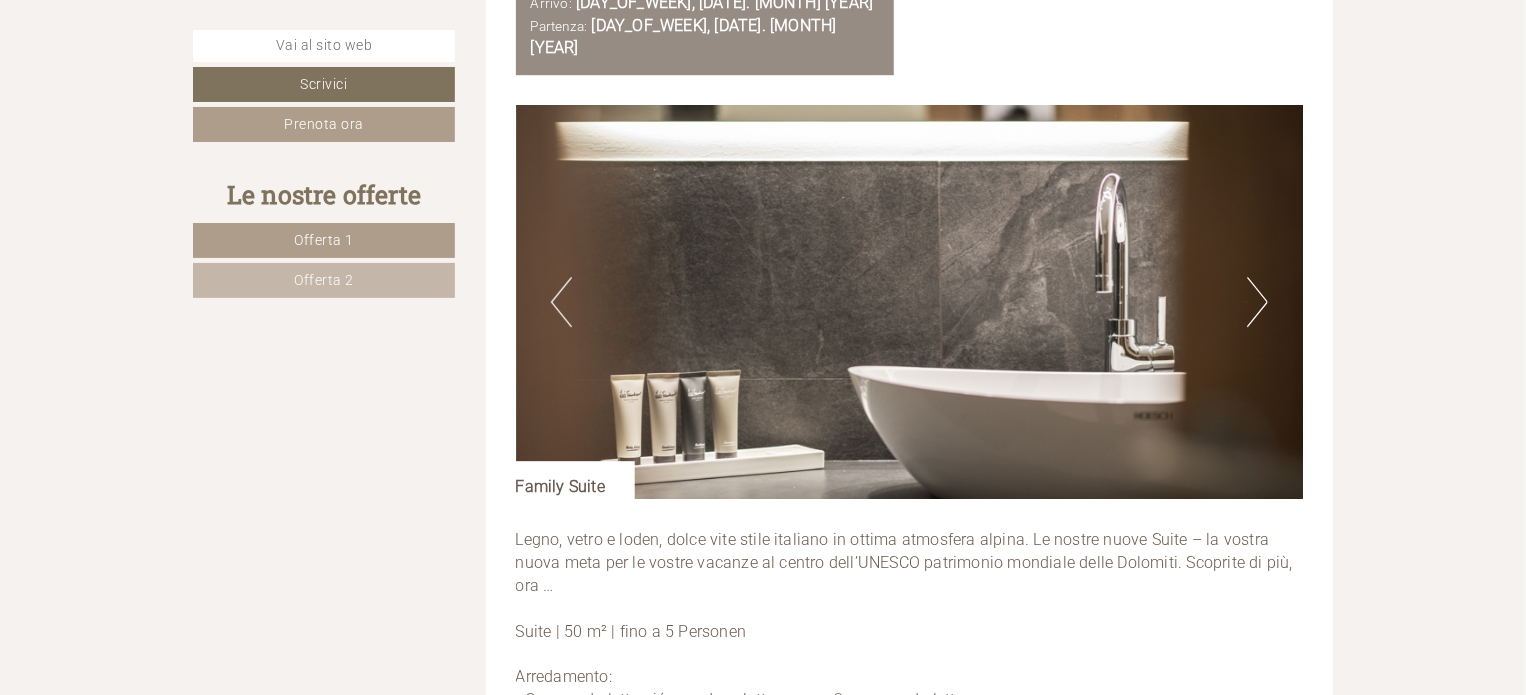 click on "Next" at bounding box center [1257, 302] 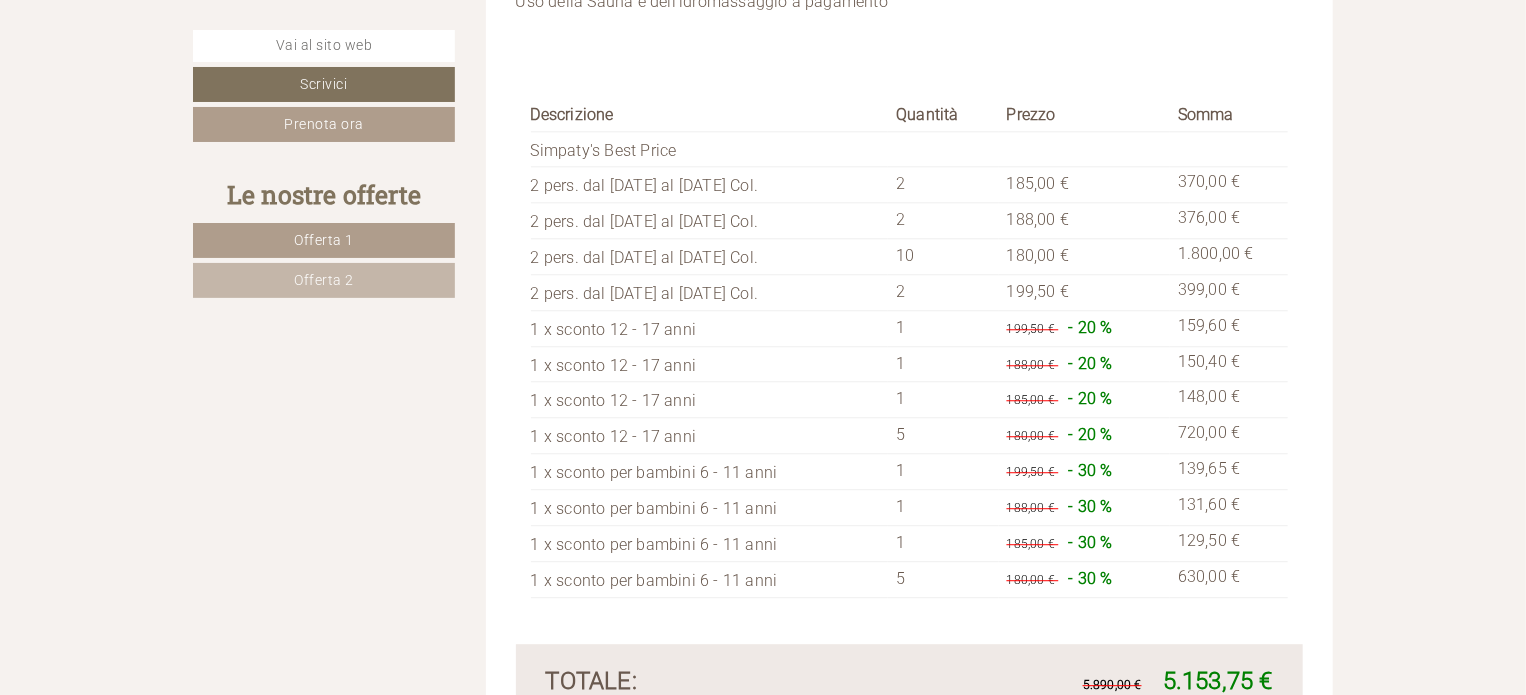 scroll, scrollTop: 6490, scrollLeft: 0, axis: vertical 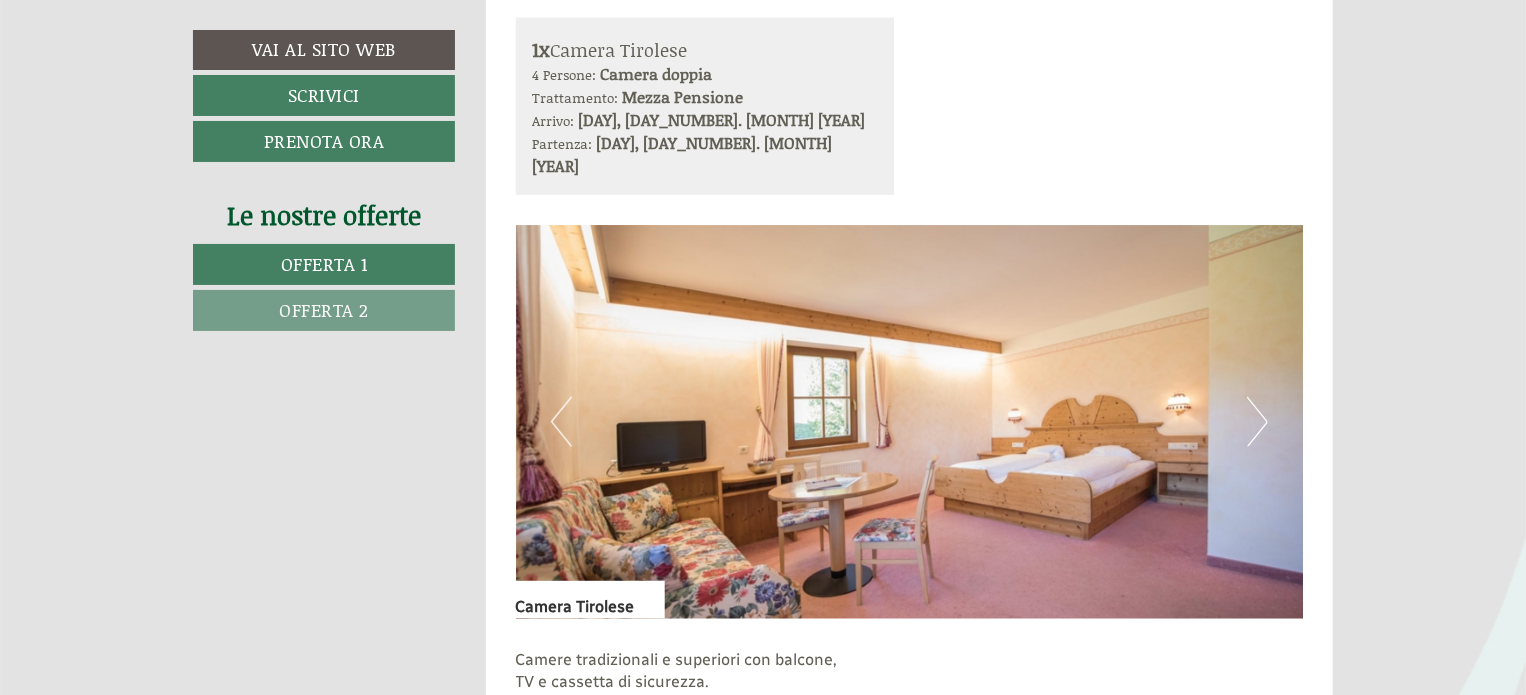 click on "Next" at bounding box center [1257, 422] 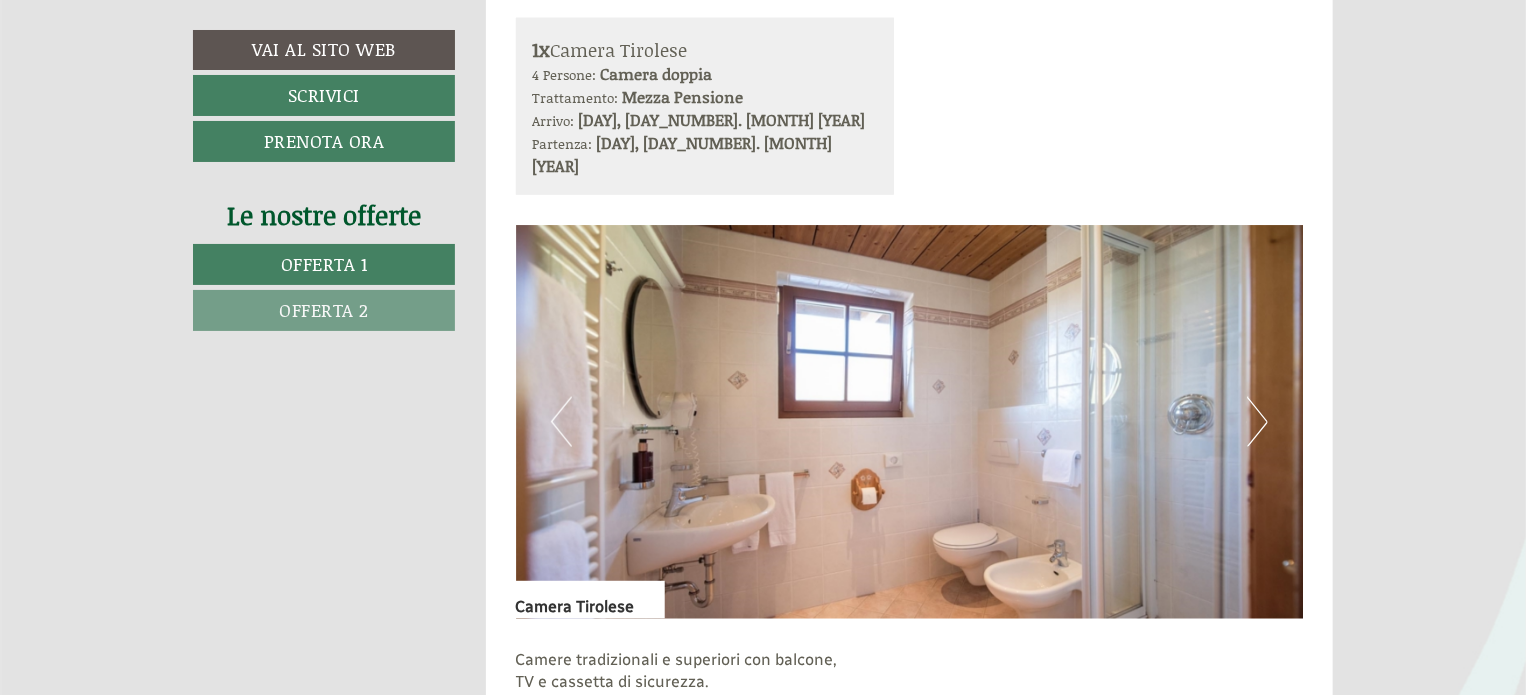 click on "Next" at bounding box center (1257, 422) 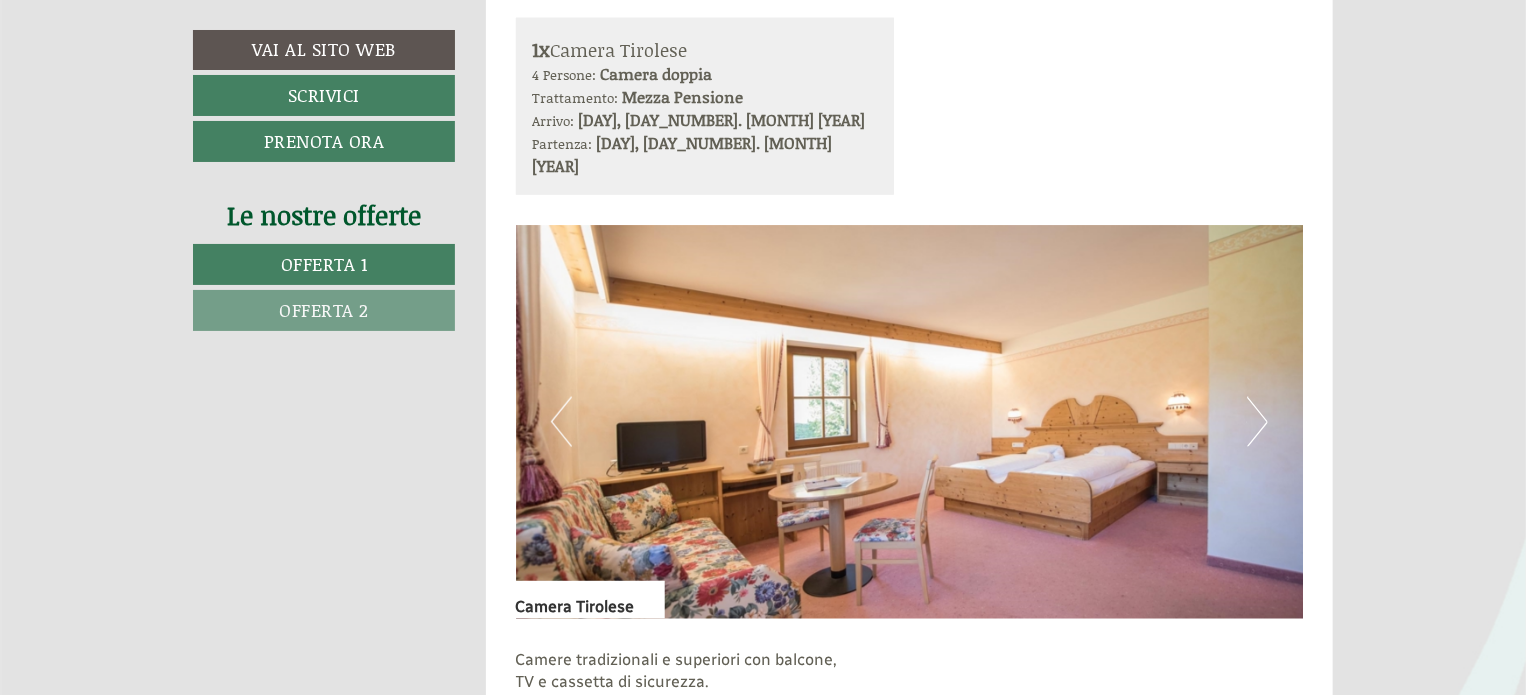 click on "Next" at bounding box center (1257, 422) 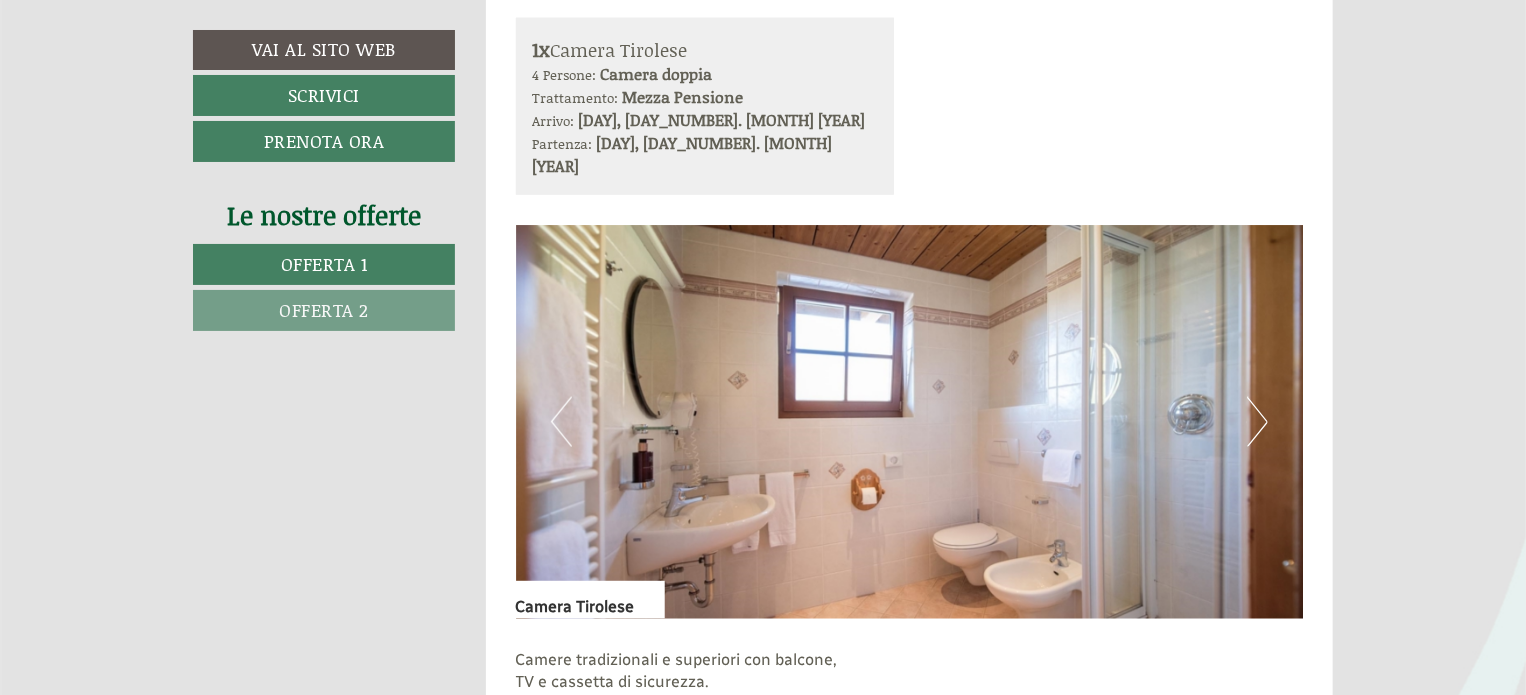 click on "Next" at bounding box center [1257, 422] 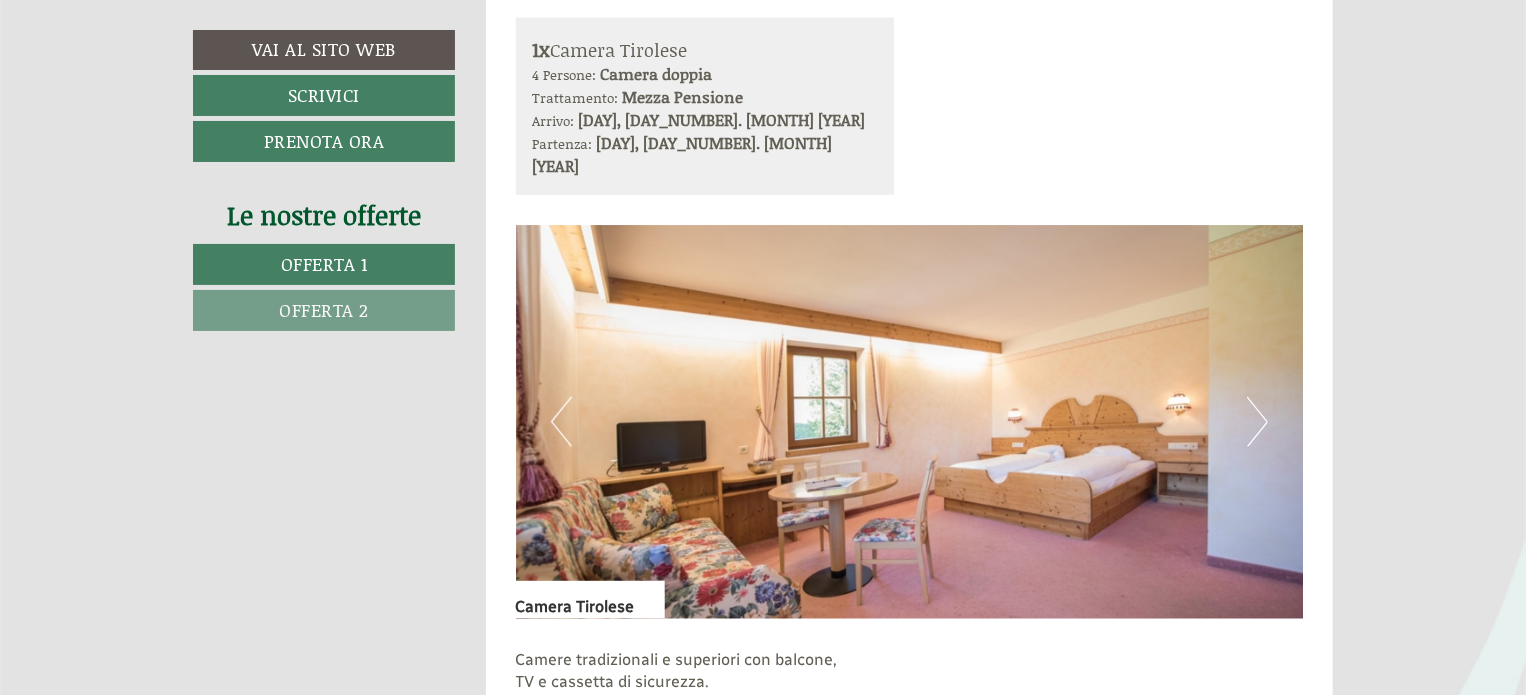 click on "Next" at bounding box center (1257, 422) 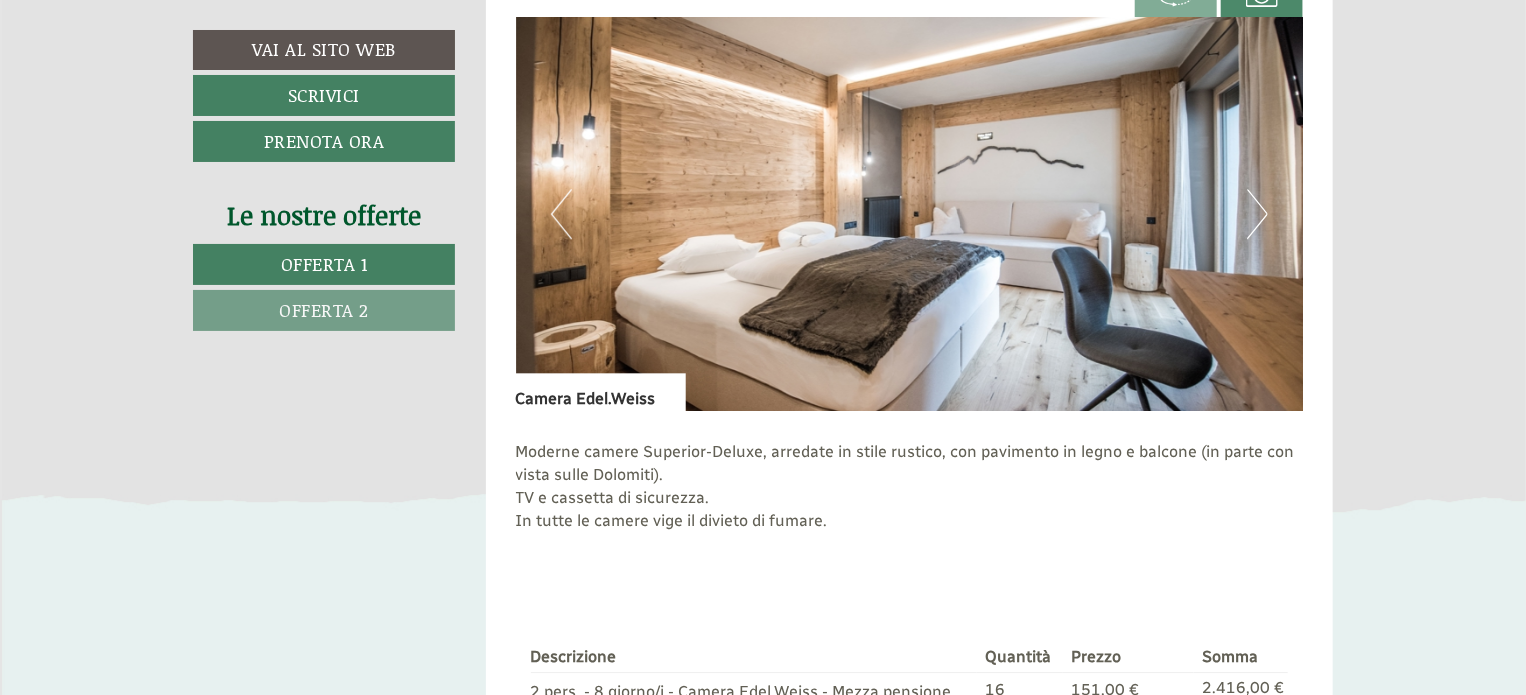 scroll, scrollTop: 2775, scrollLeft: 0, axis: vertical 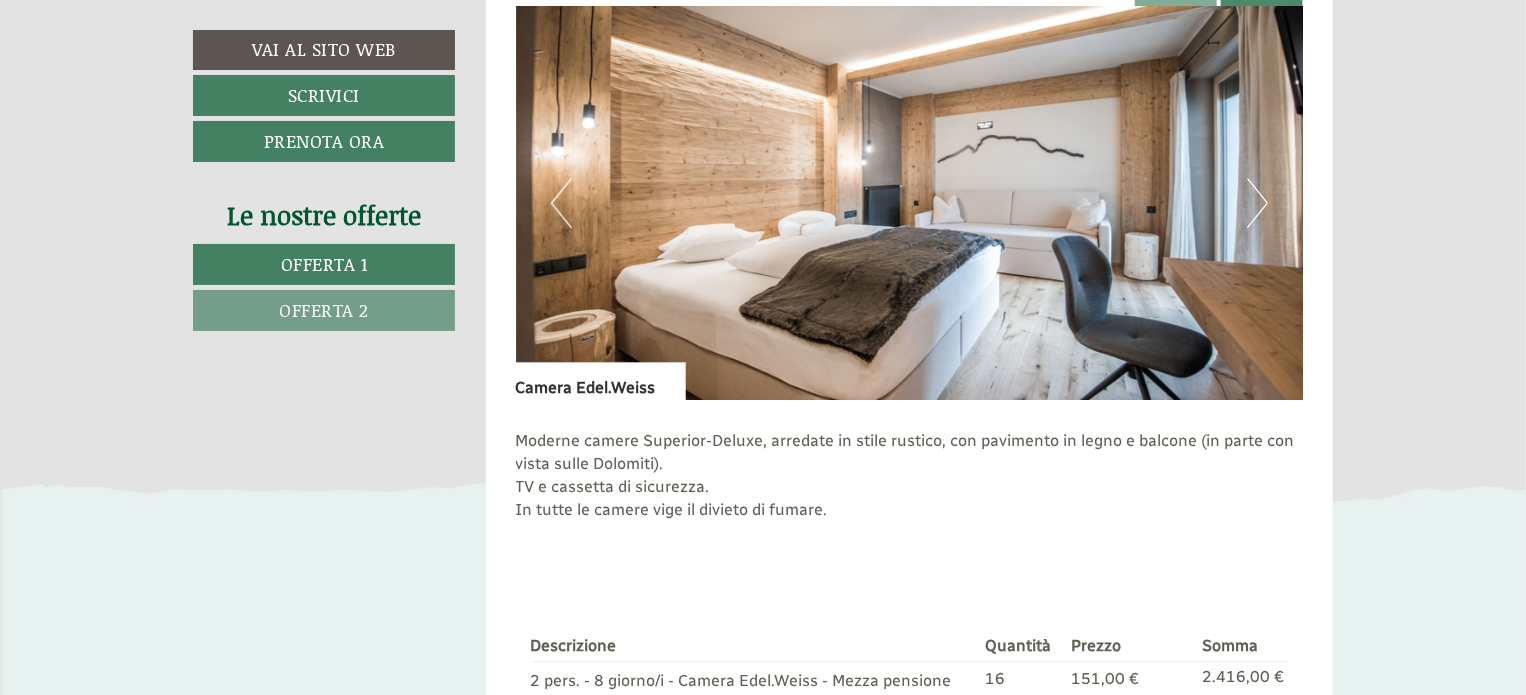 click on "Next" at bounding box center (1257, 203) 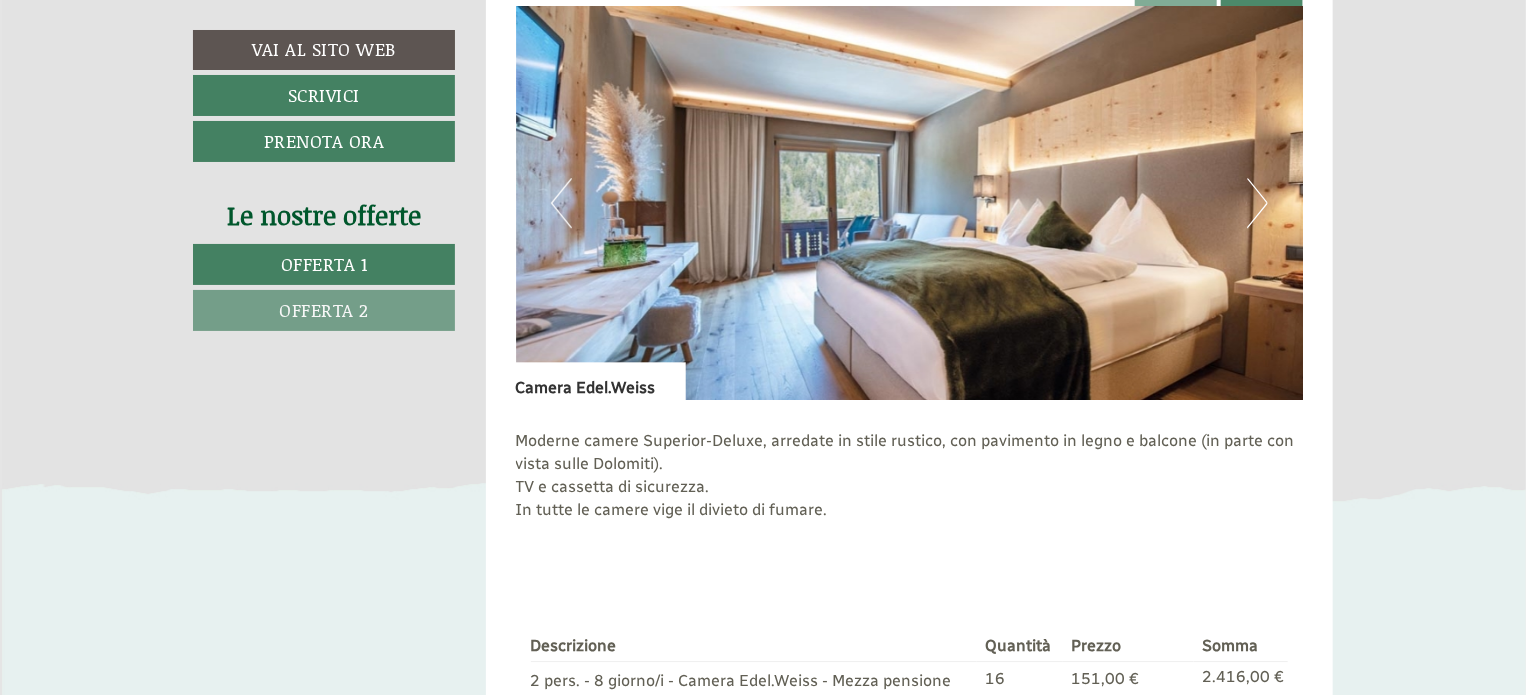 click on "Next" at bounding box center [1257, 203] 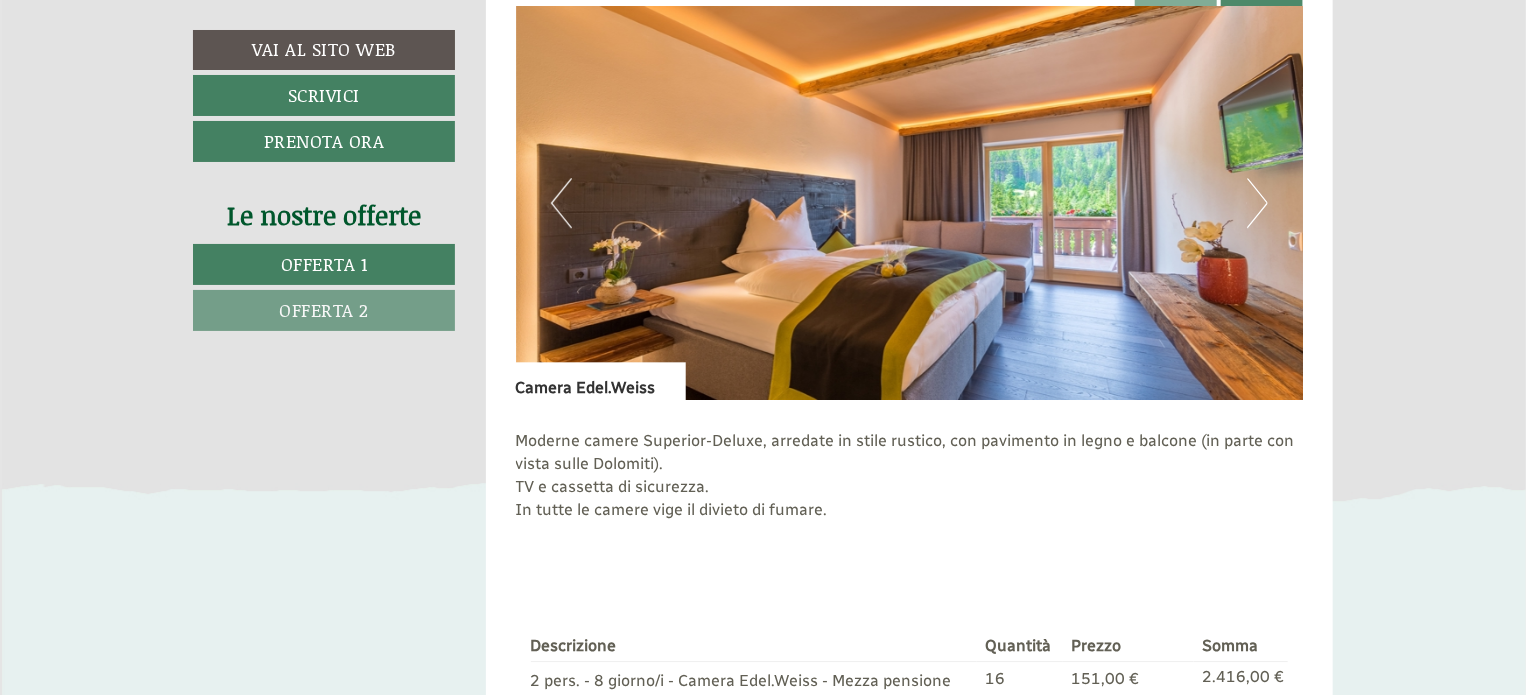 click on "Next" at bounding box center [1257, 203] 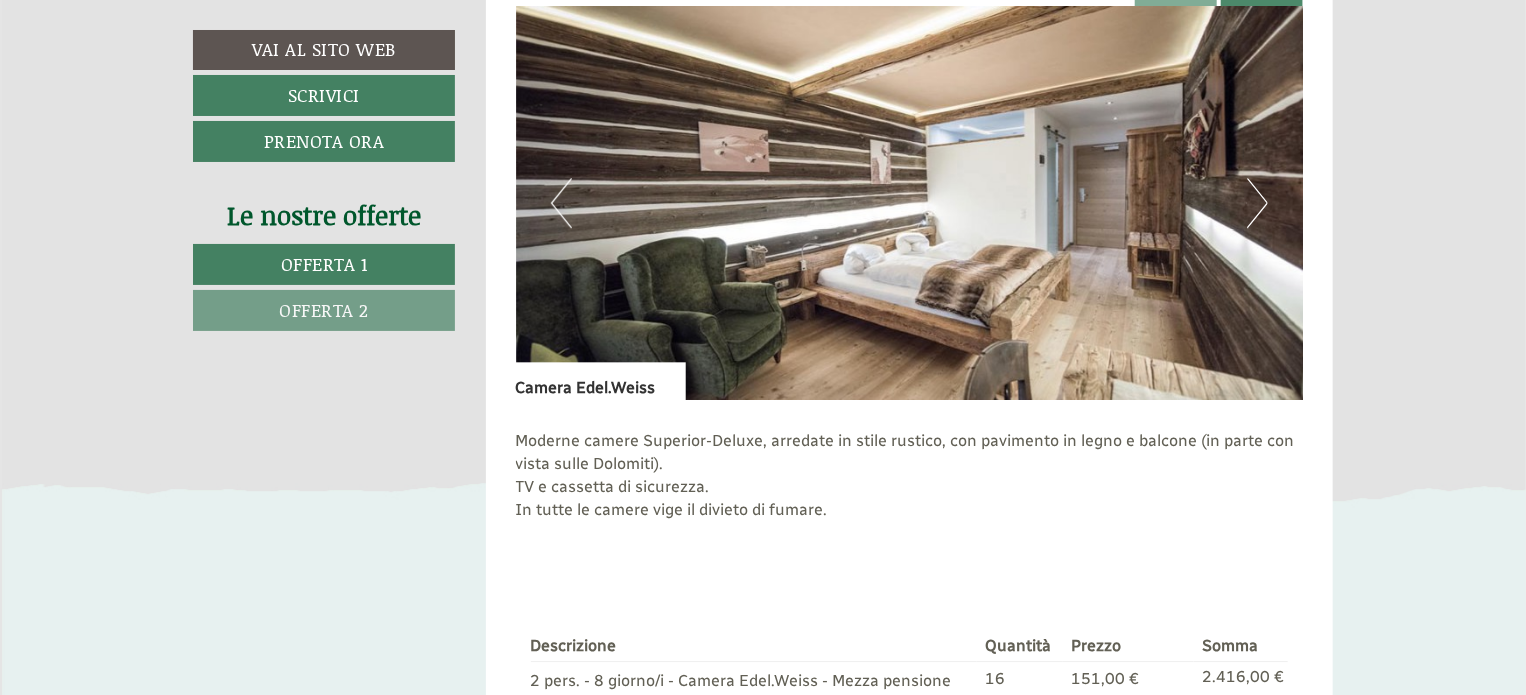 click on "Next" at bounding box center (1257, 203) 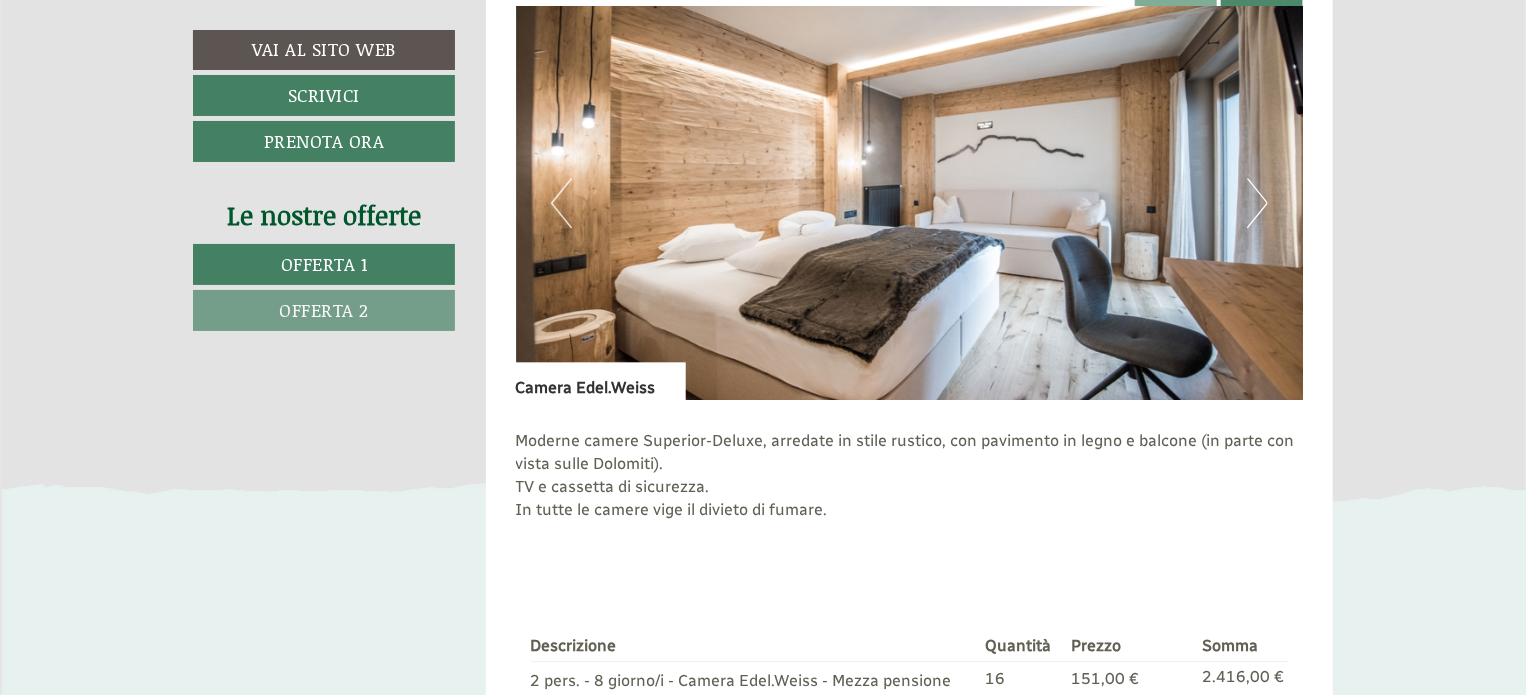 click on "Next" at bounding box center (1257, 203) 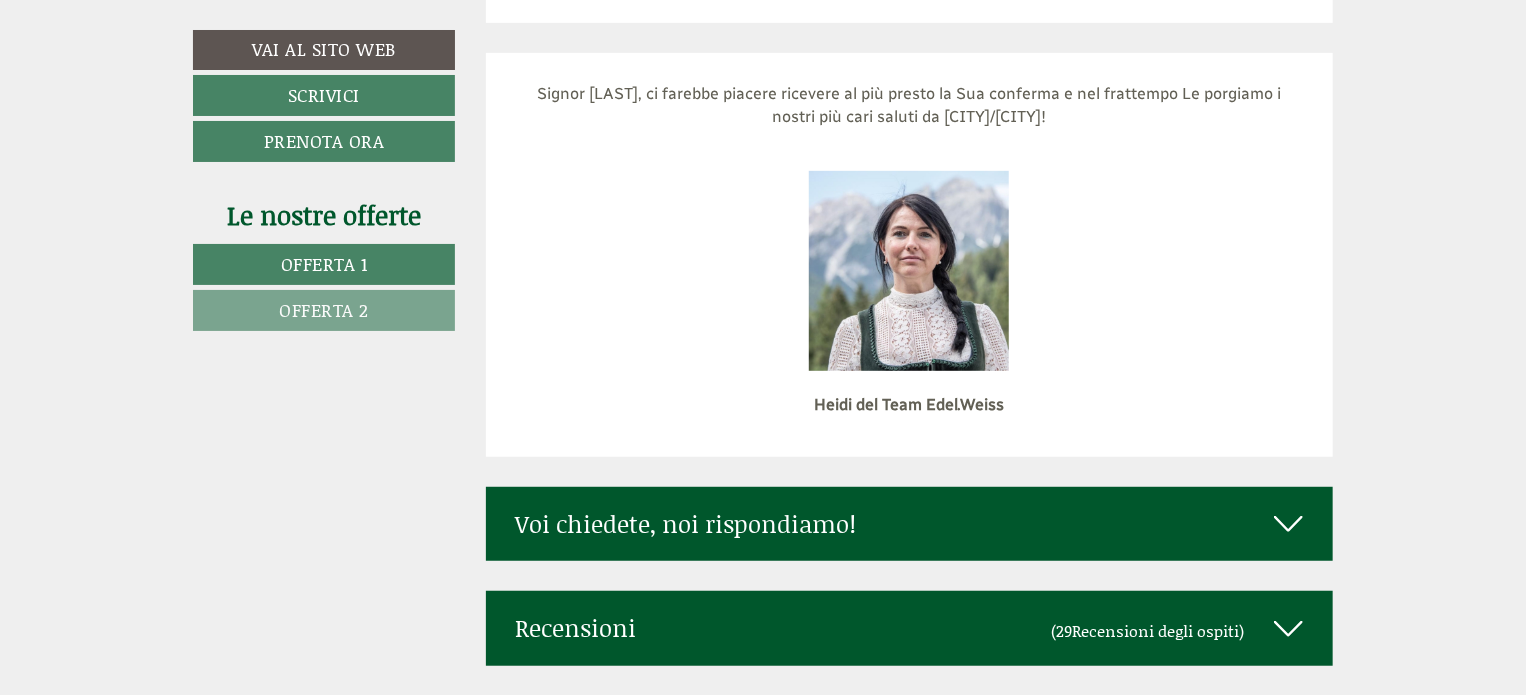 scroll, scrollTop: 8320, scrollLeft: 0, axis: vertical 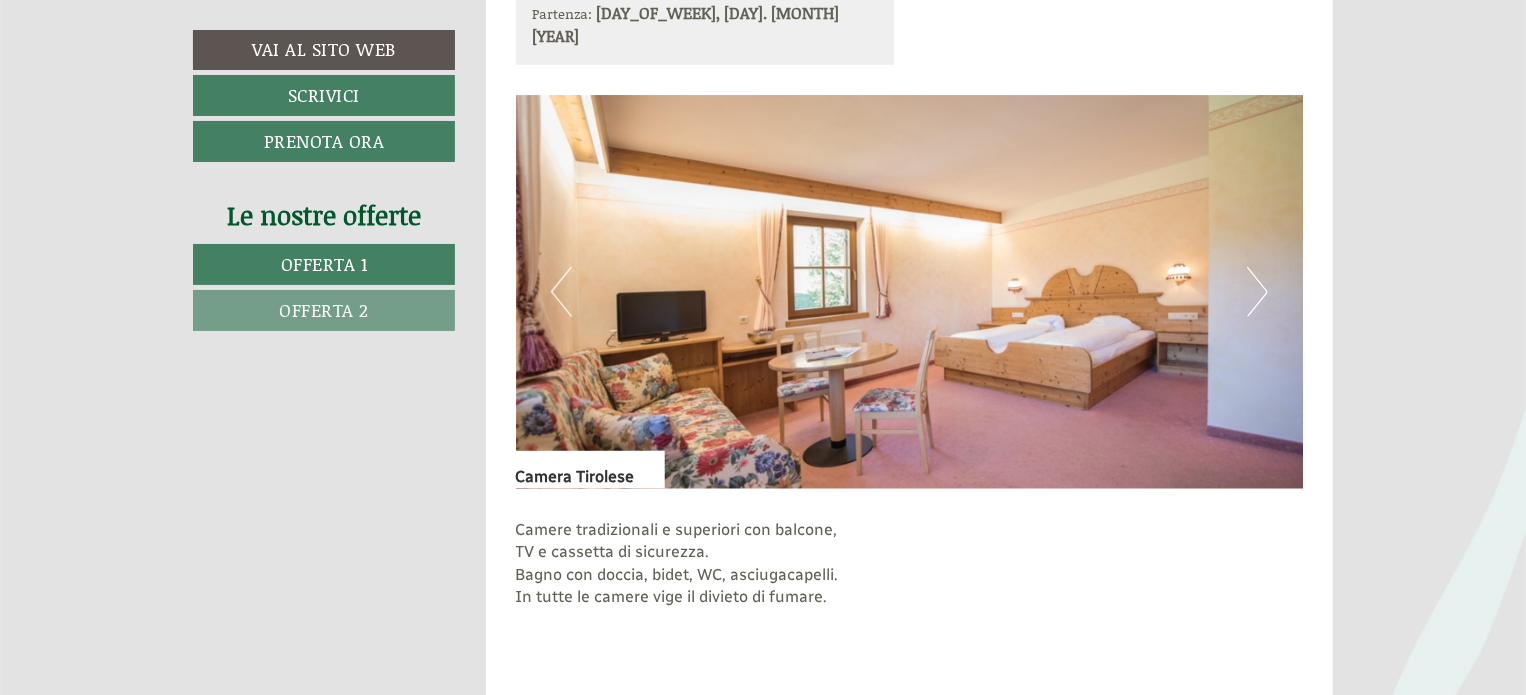 click on "Next" at bounding box center (1257, 292) 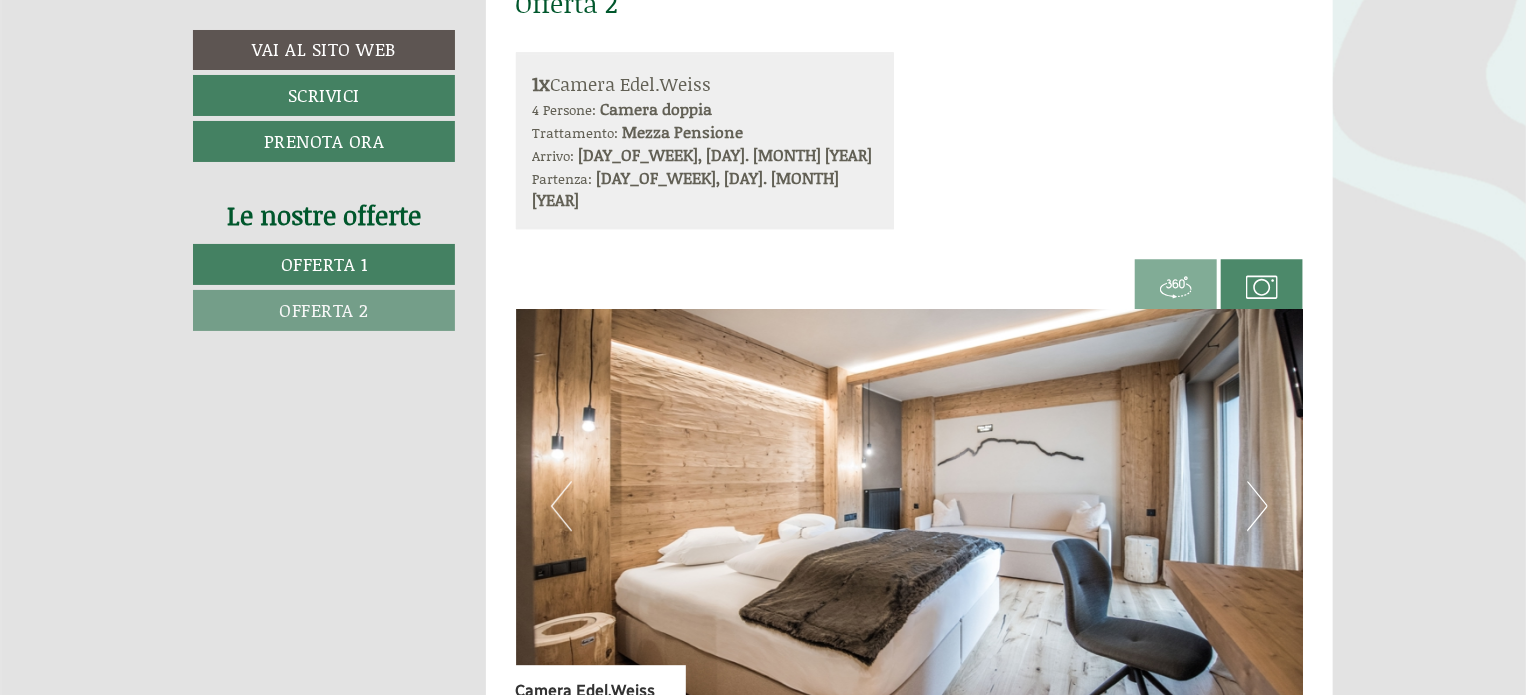 scroll, scrollTop: 2564, scrollLeft: 0, axis: vertical 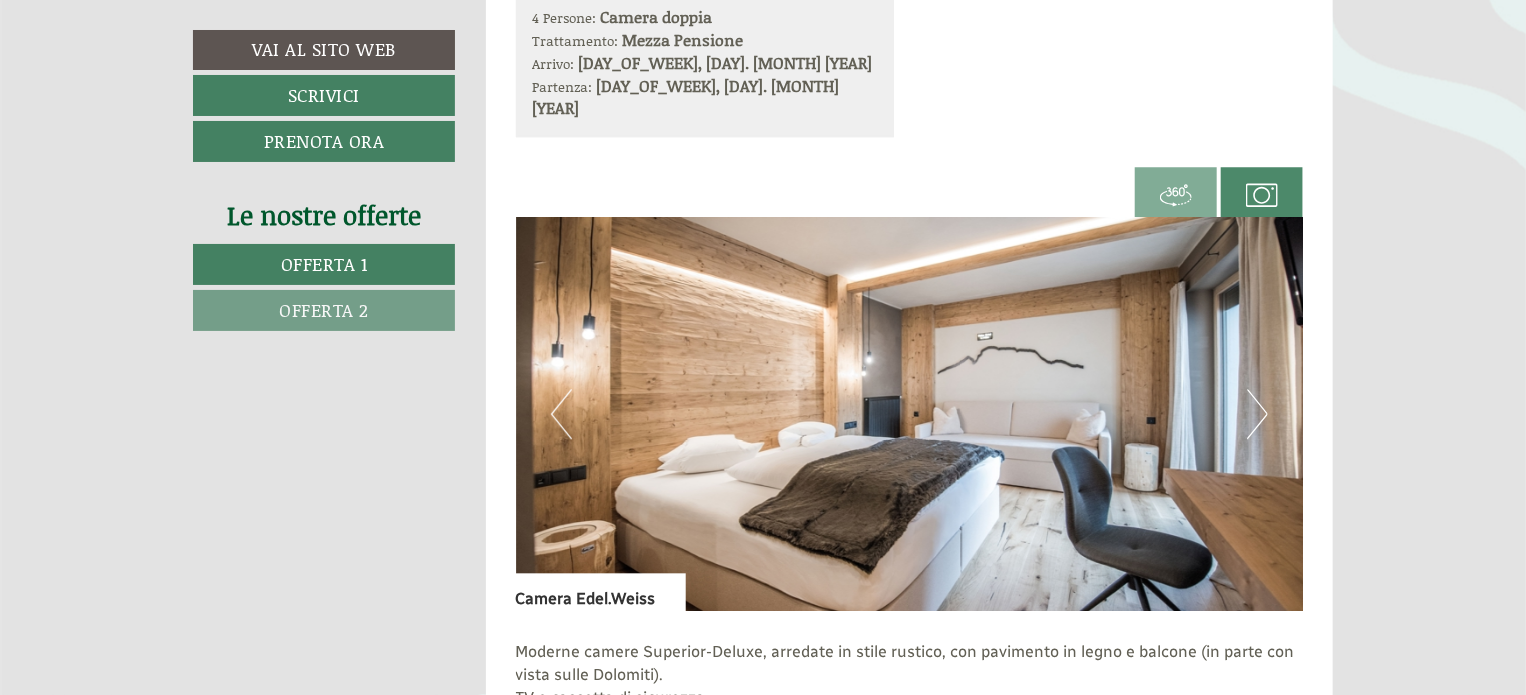 click at bounding box center [910, 414] 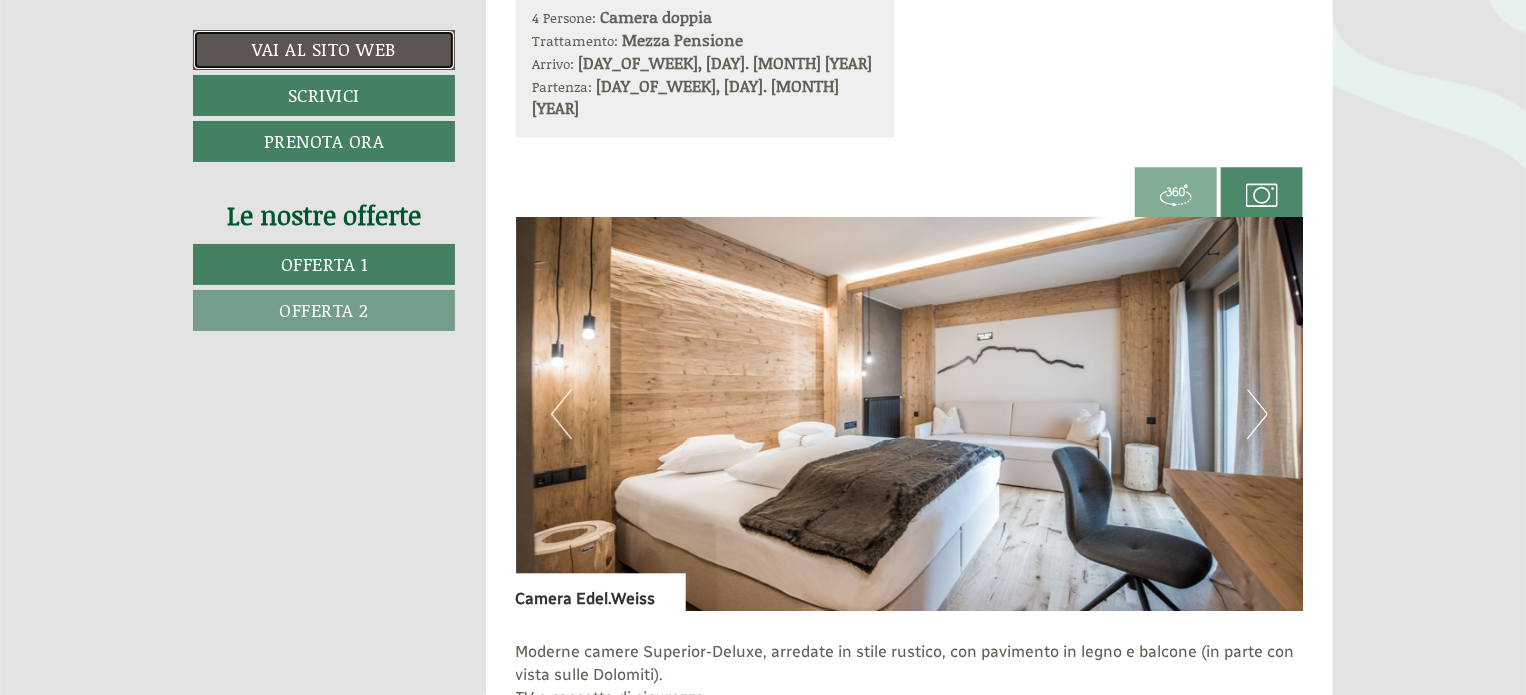 click on "Vai al sito web" at bounding box center (324, 50) 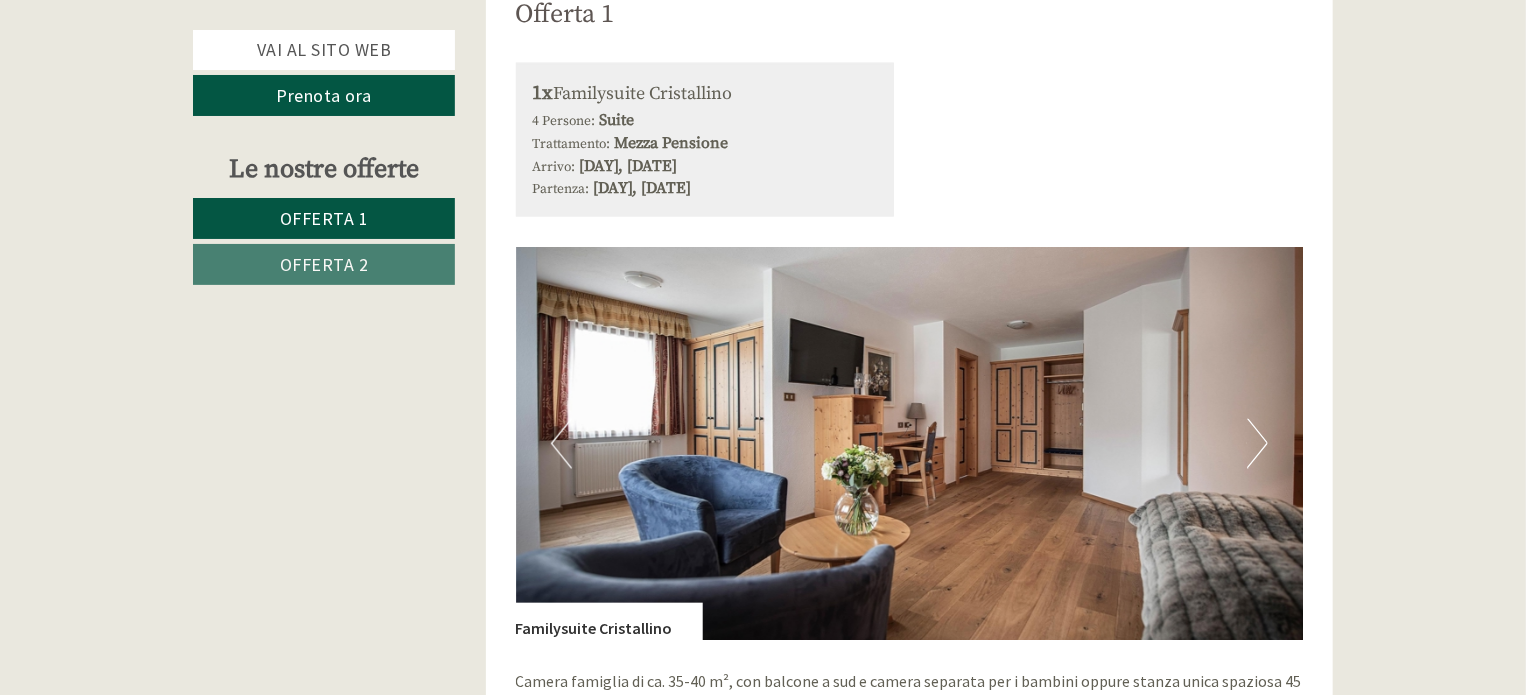 scroll, scrollTop: 1660, scrollLeft: 0, axis: vertical 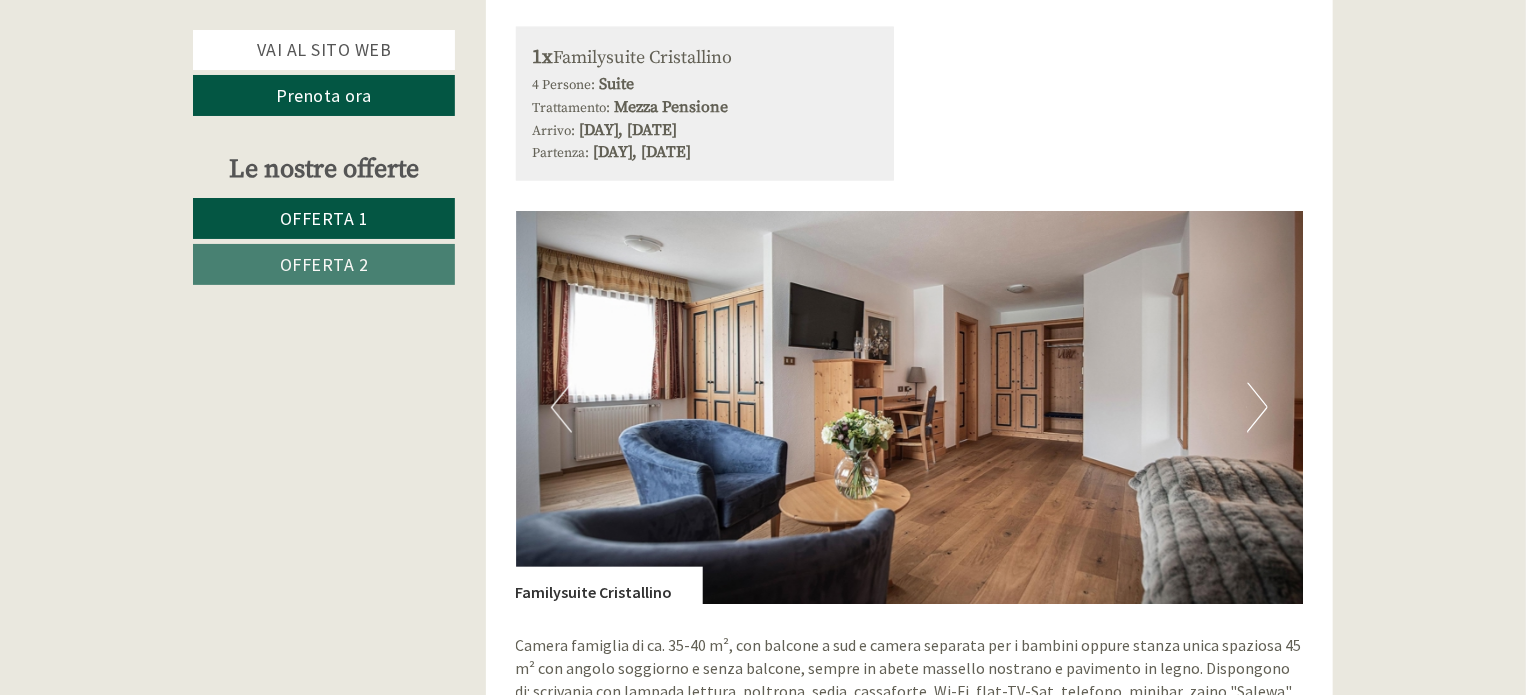 click on "Next" at bounding box center [1257, 408] 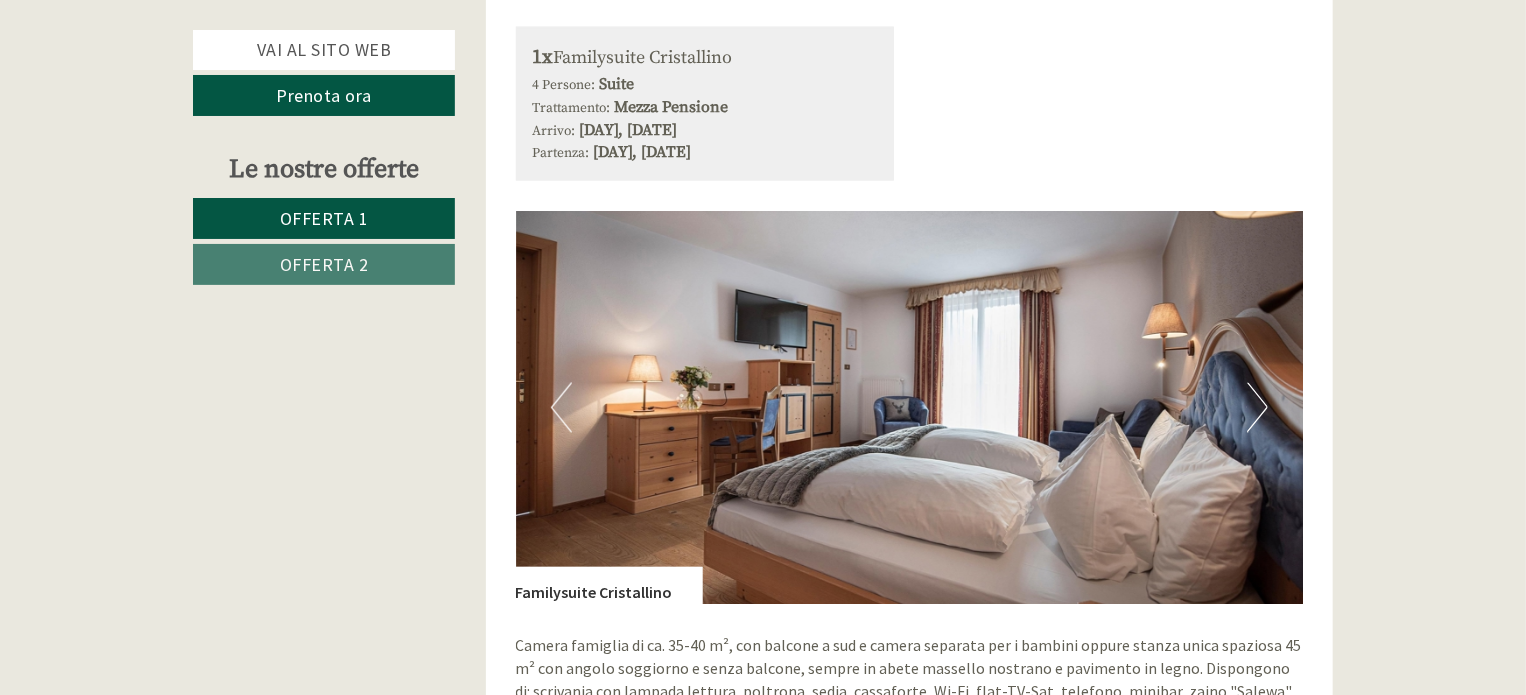 click on "Next" at bounding box center (1257, 408) 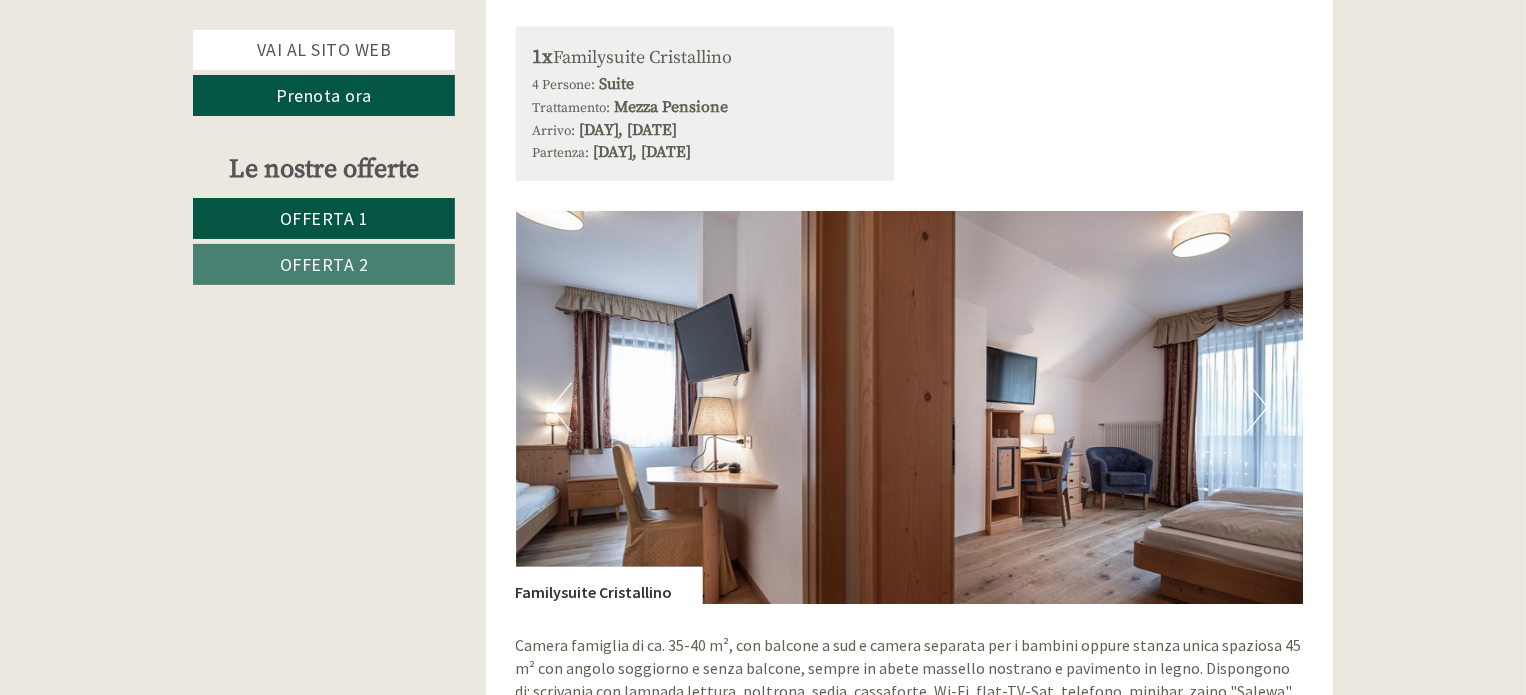 click on "Next" at bounding box center [1257, 408] 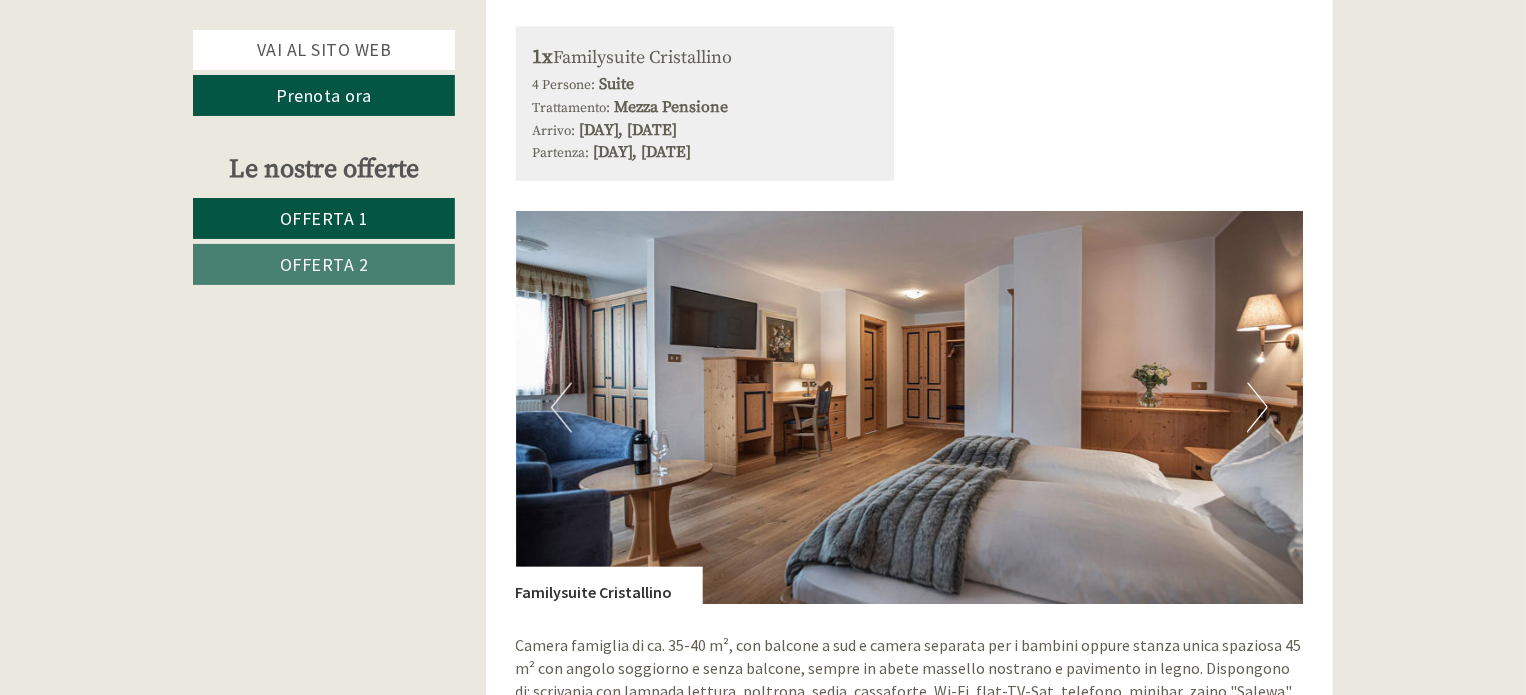 click on "Next" at bounding box center (1257, 408) 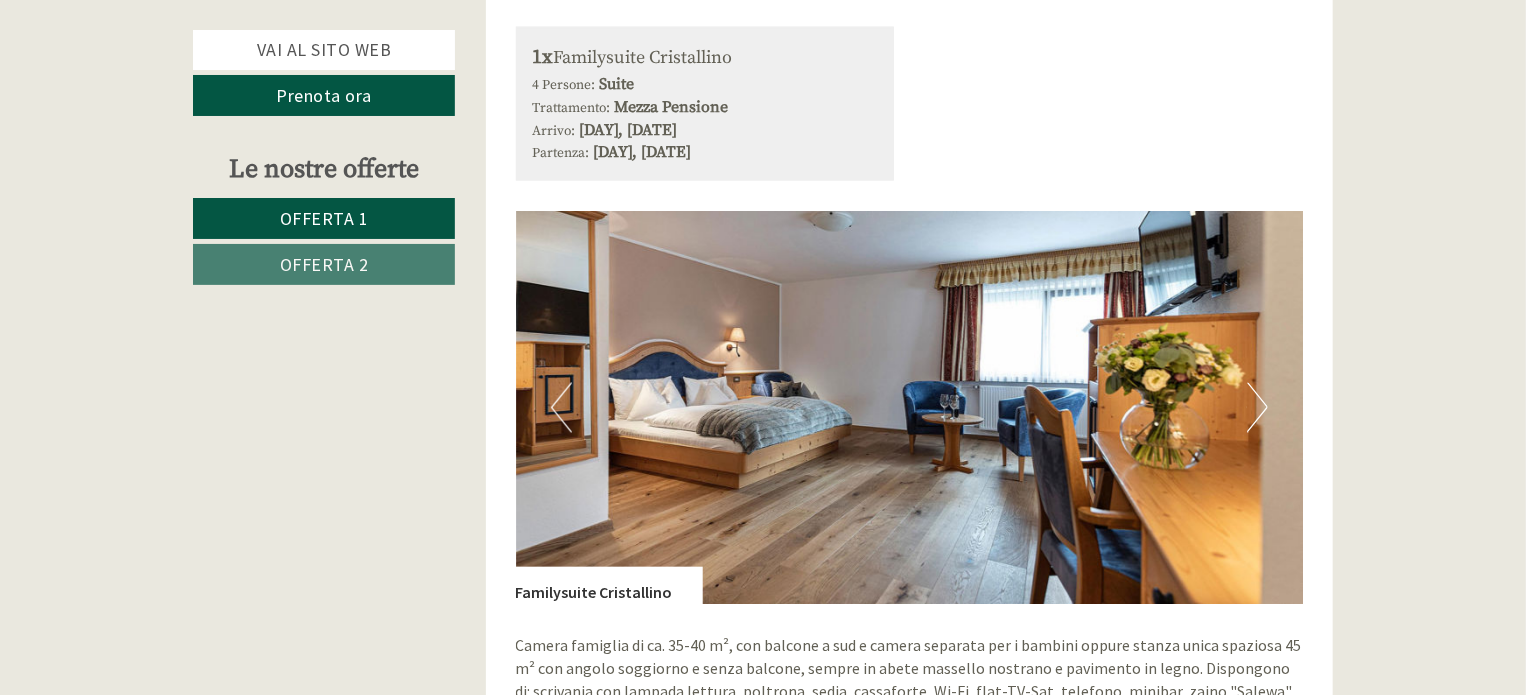 click on "Next" at bounding box center (1257, 408) 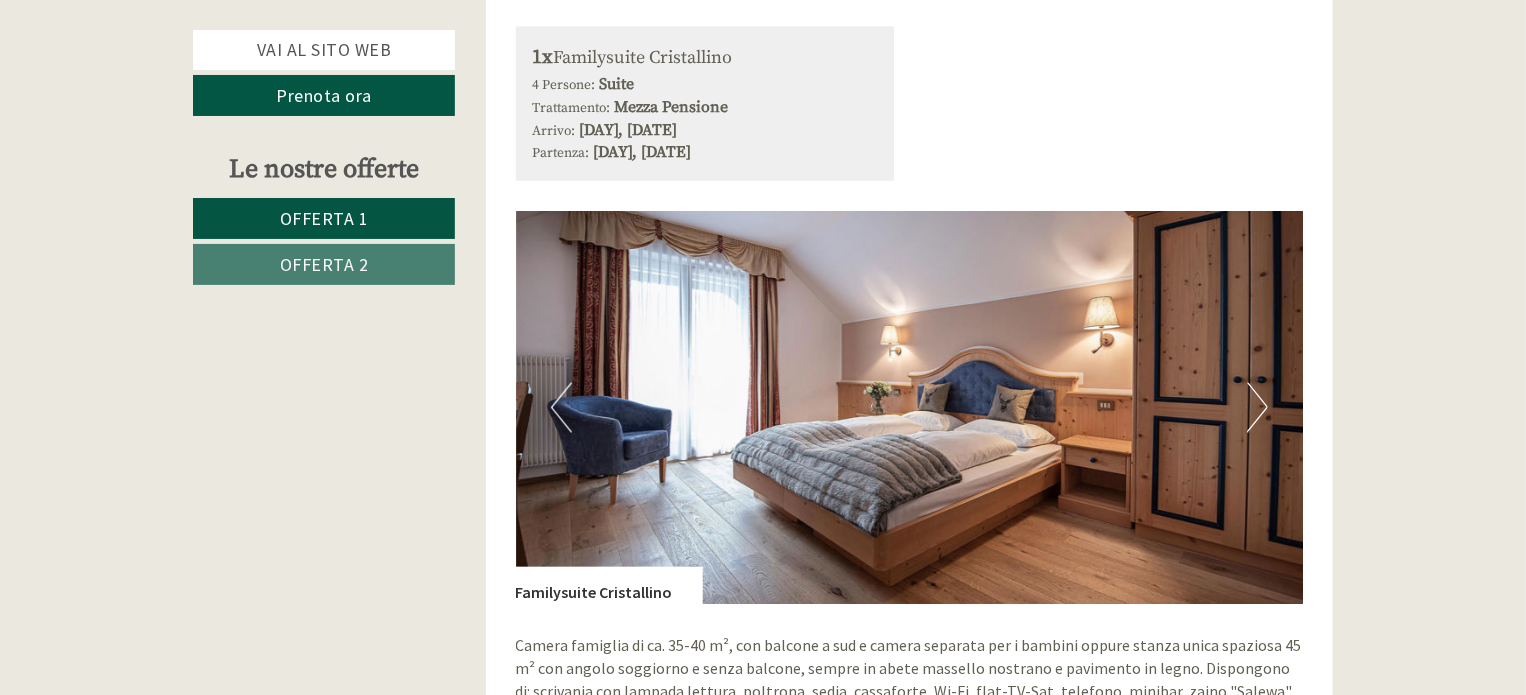 click on "Next" at bounding box center [1257, 408] 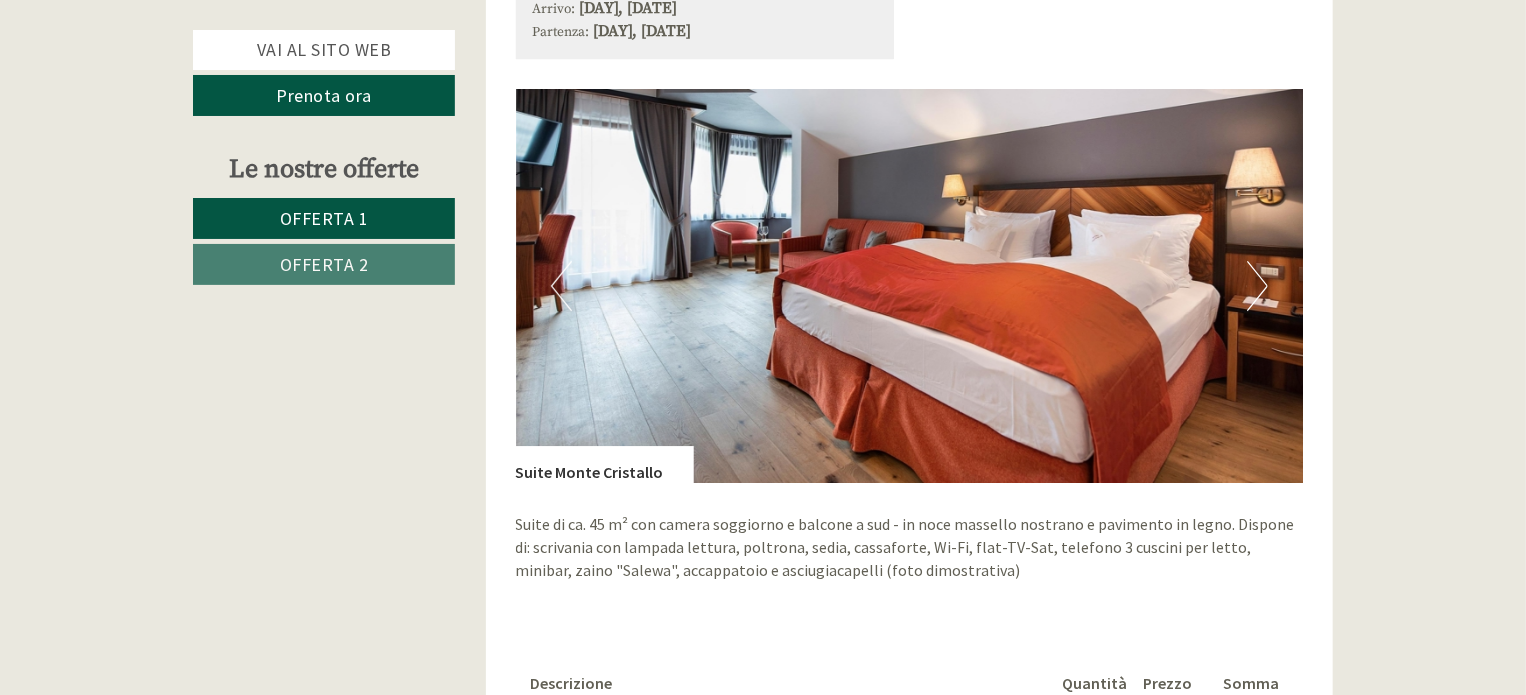 scroll, scrollTop: 3264, scrollLeft: 0, axis: vertical 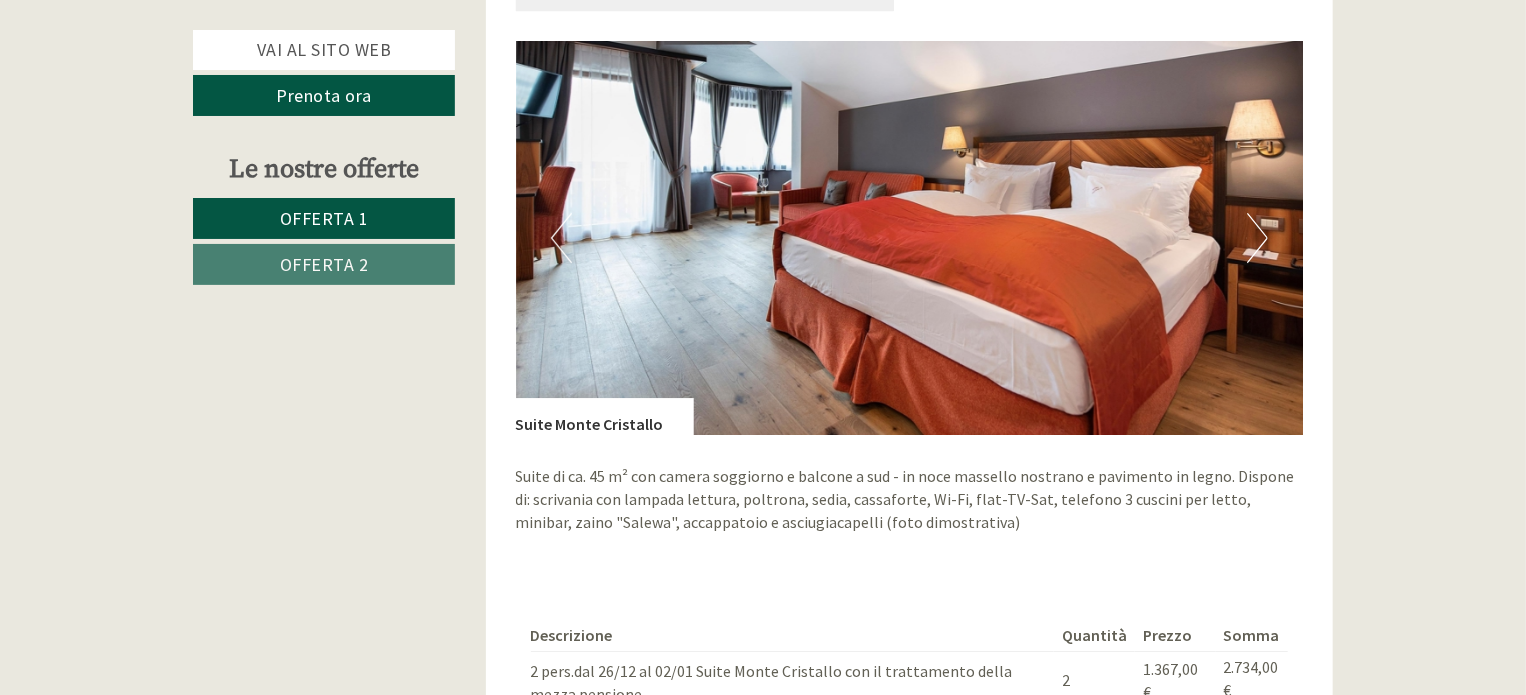 click on "Next" at bounding box center (1257, 238) 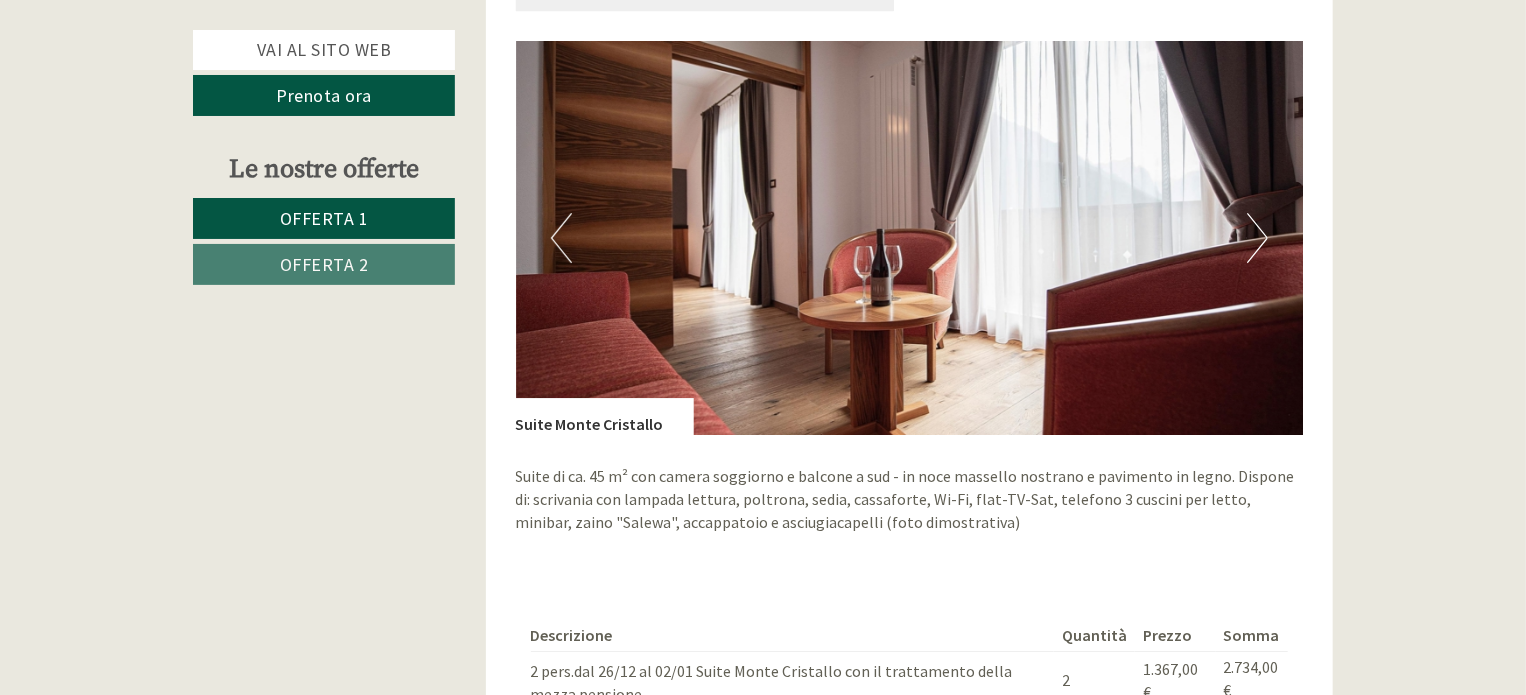 click on "Next" at bounding box center [1257, 238] 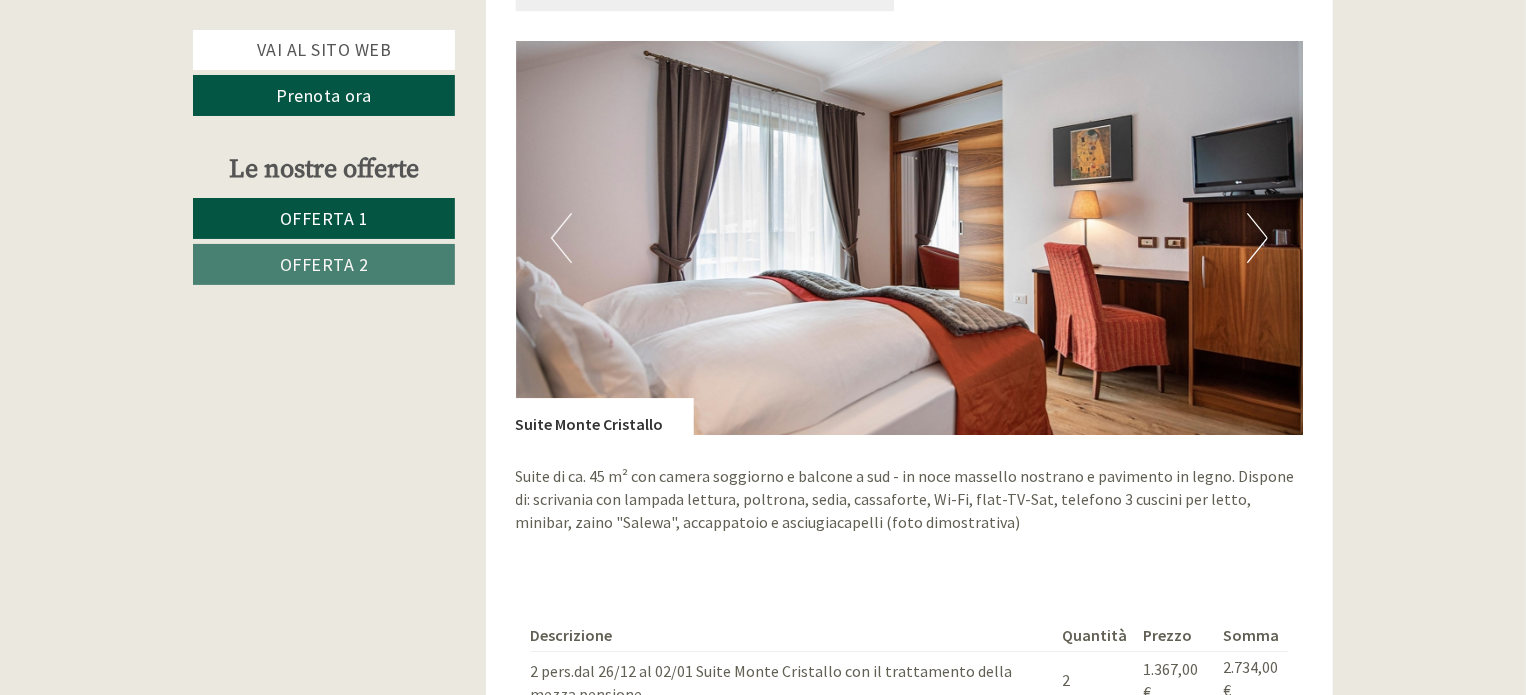 click on "Next" at bounding box center (1257, 238) 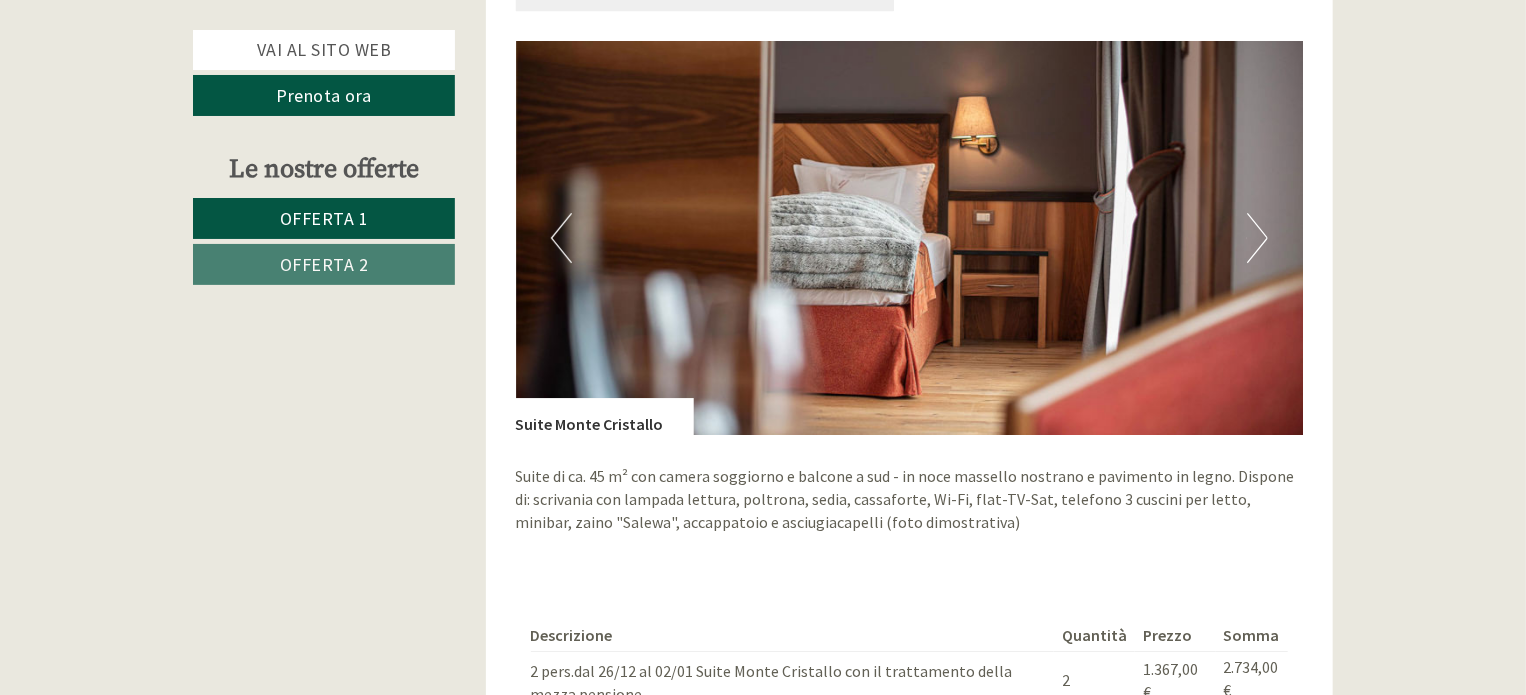 click on "Next" at bounding box center [1257, 238] 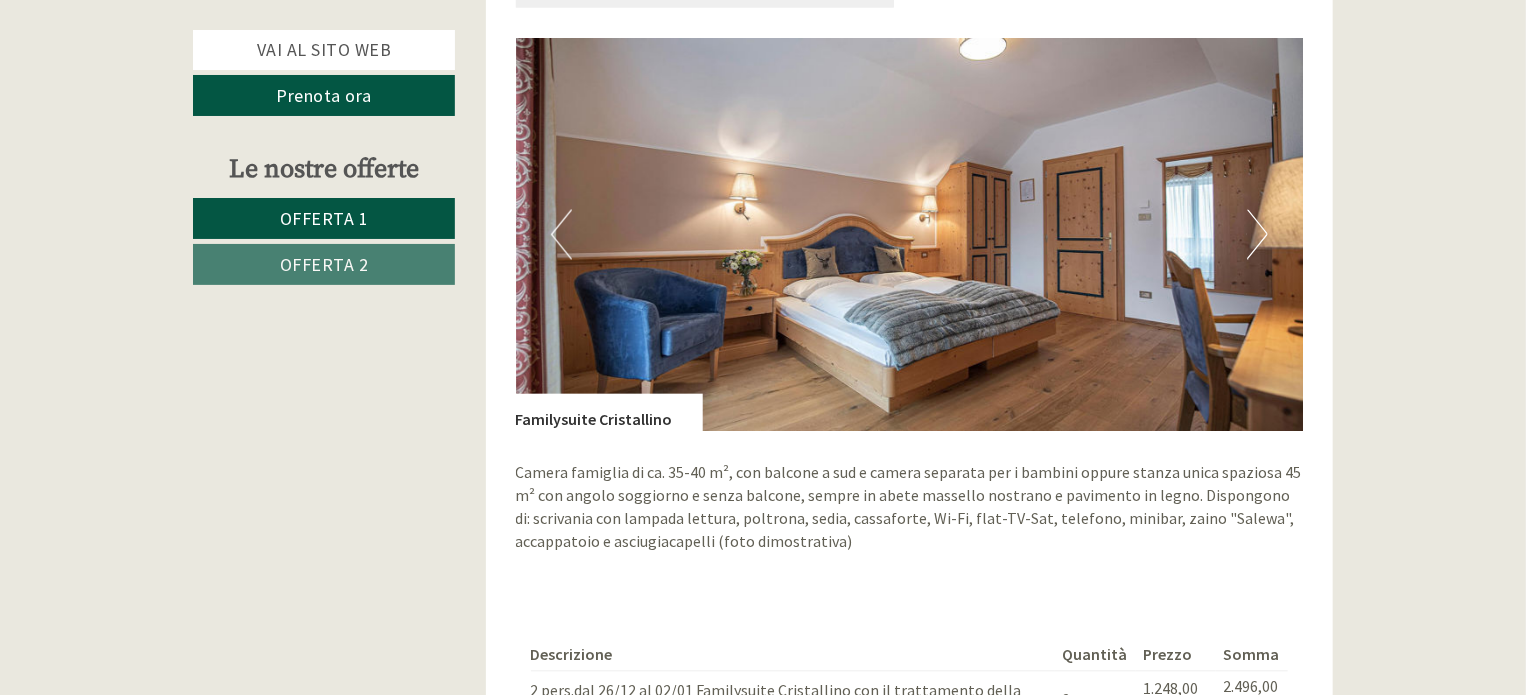 scroll, scrollTop: 1835, scrollLeft: 0, axis: vertical 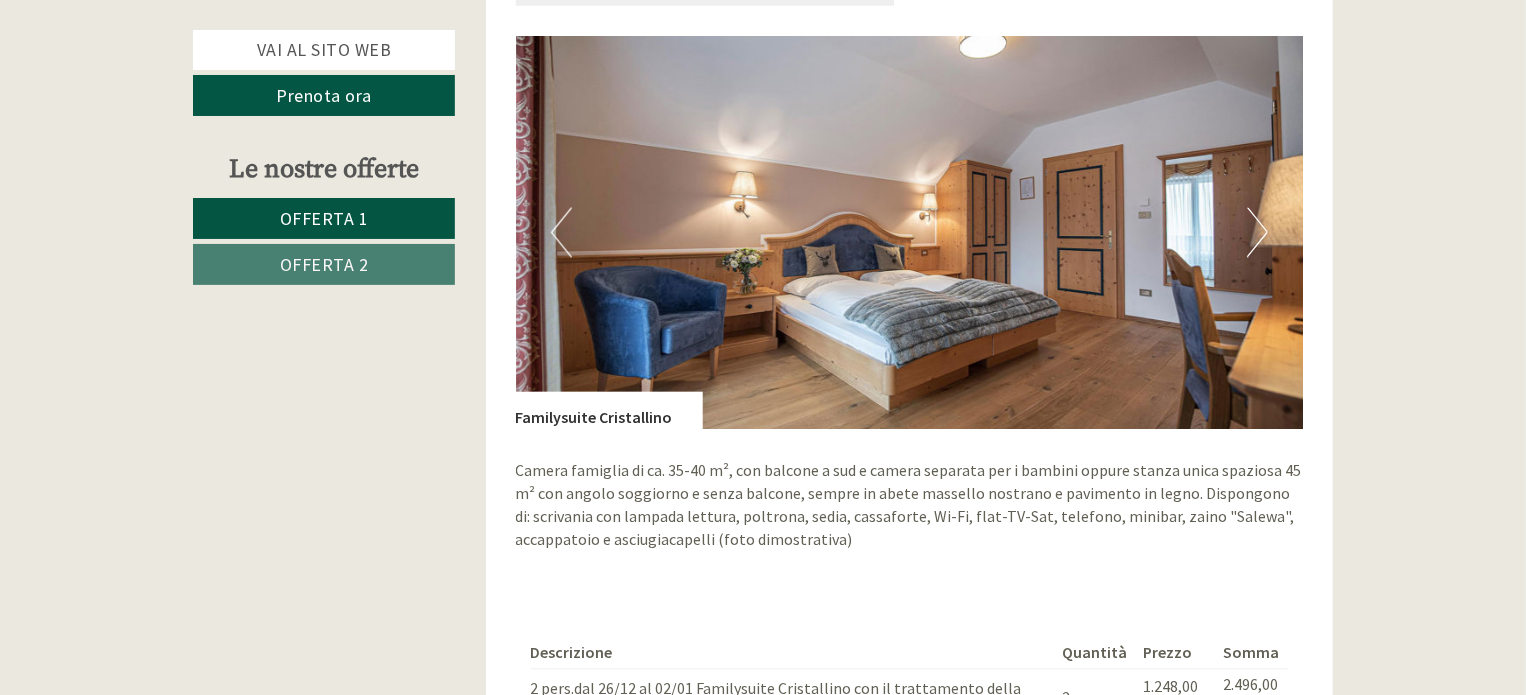 click on "Next" at bounding box center (1257, 233) 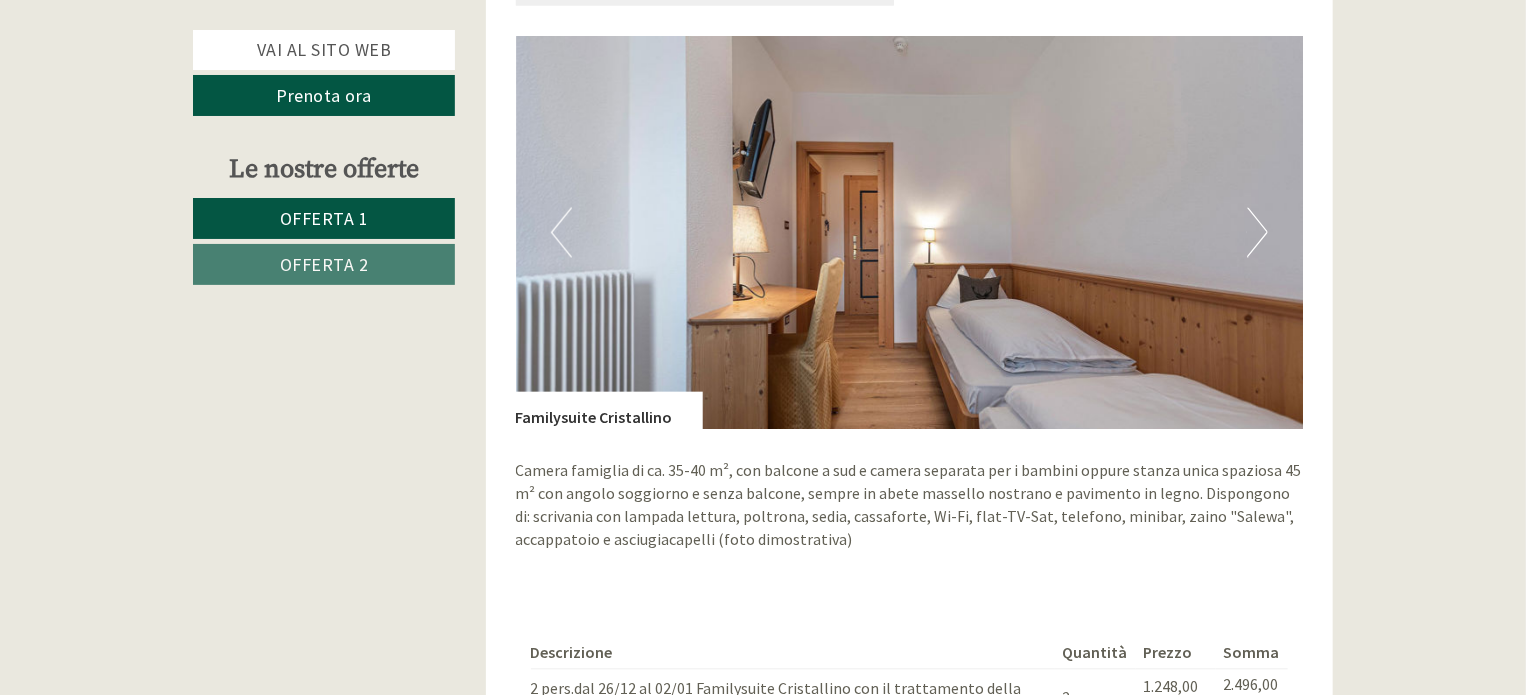 click on "Next" at bounding box center [1257, 233] 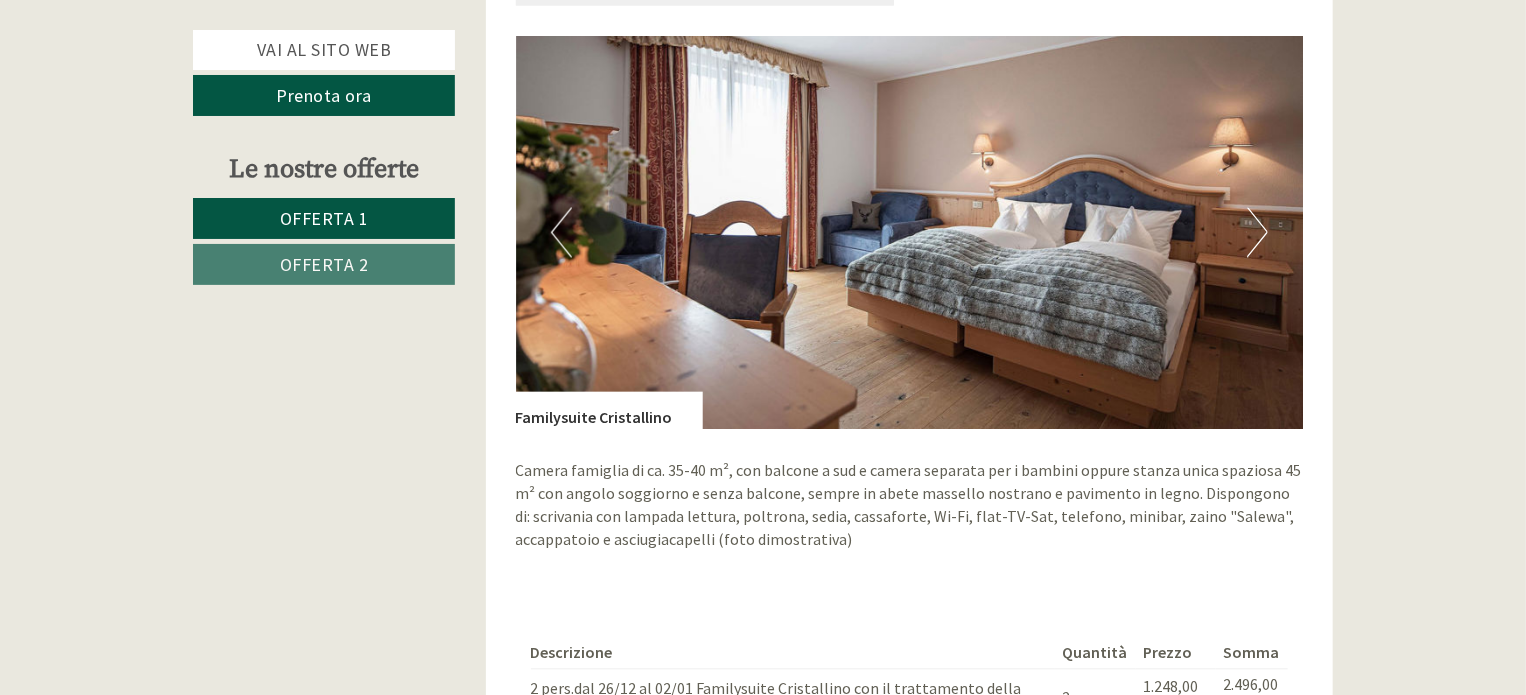 click on "Next" at bounding box center (1257, 233) 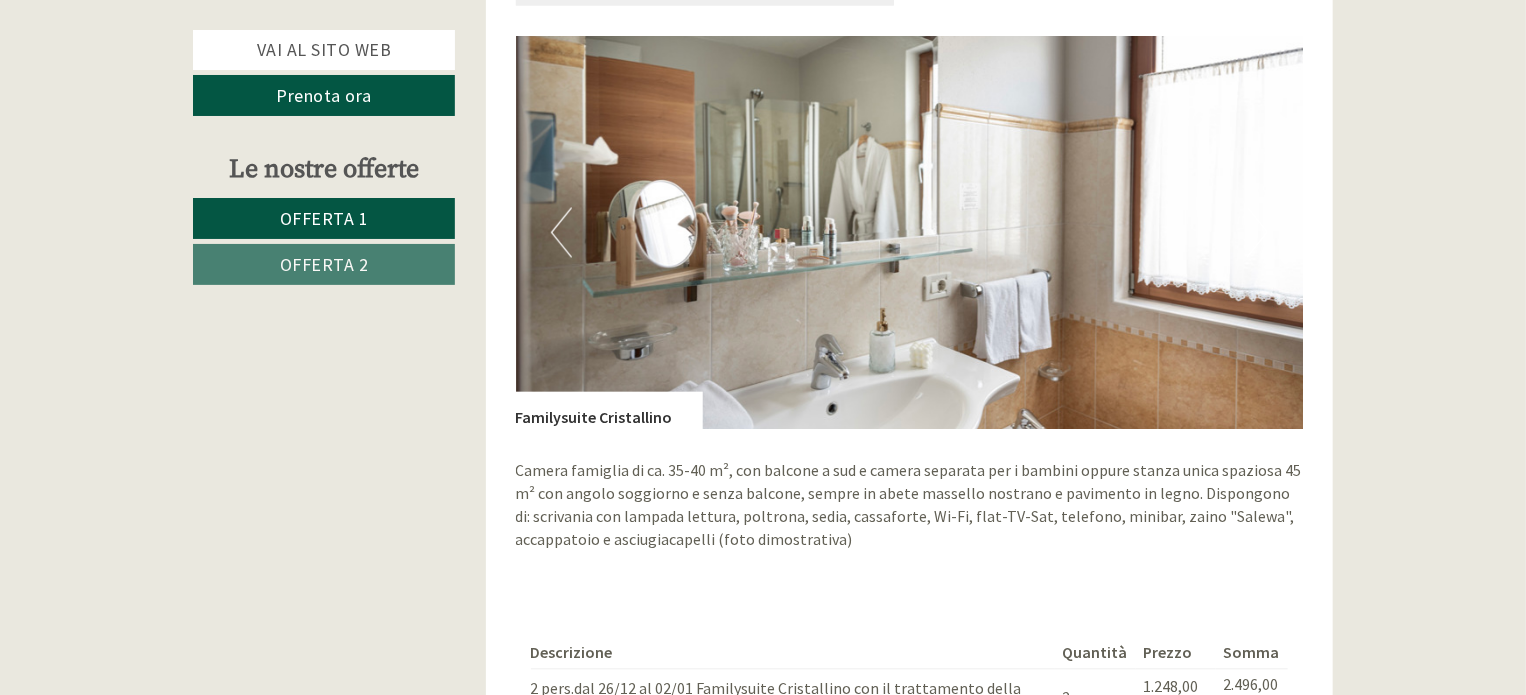 click on "Next" at bounding box center (1257, 233) 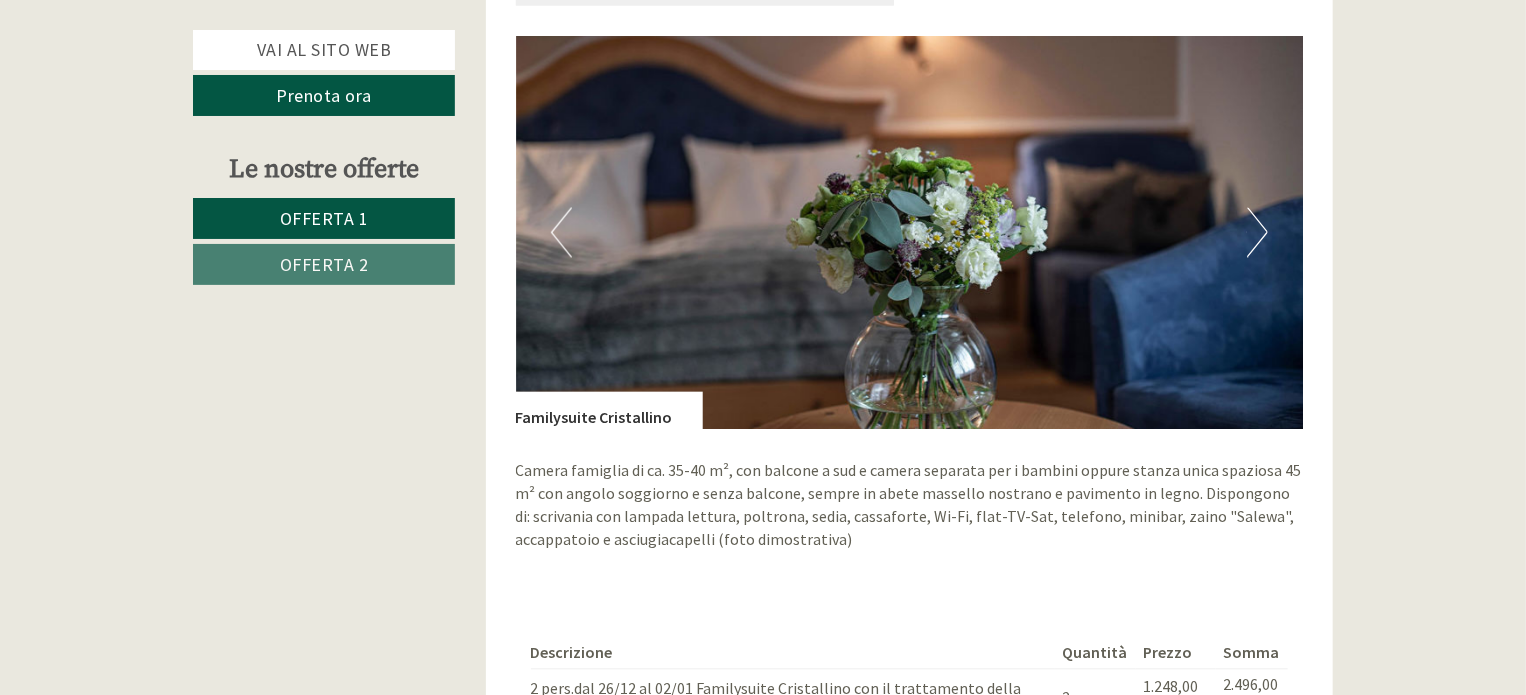 click on "Next" at bounding box center [1257, 233] 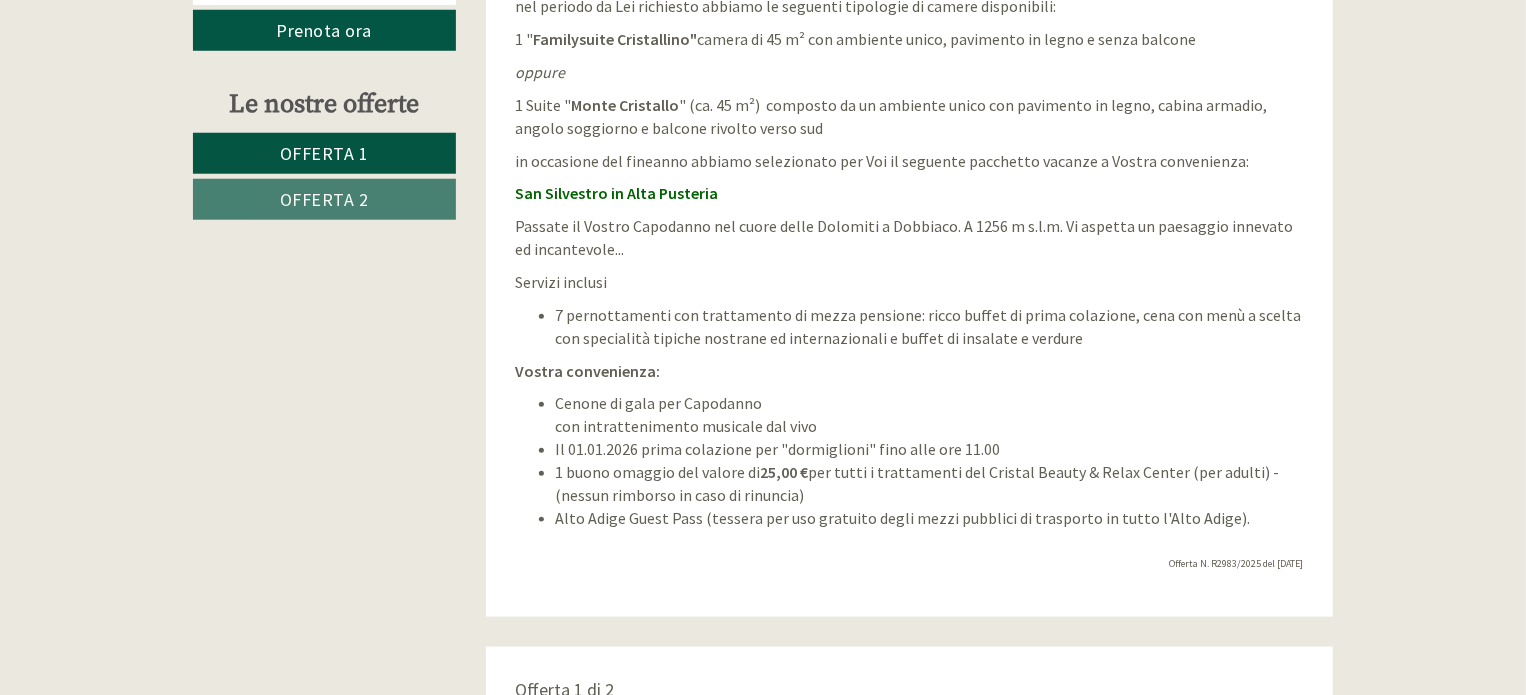 scroll, scrollTop: 0, scrollLeft: 0, axis: both 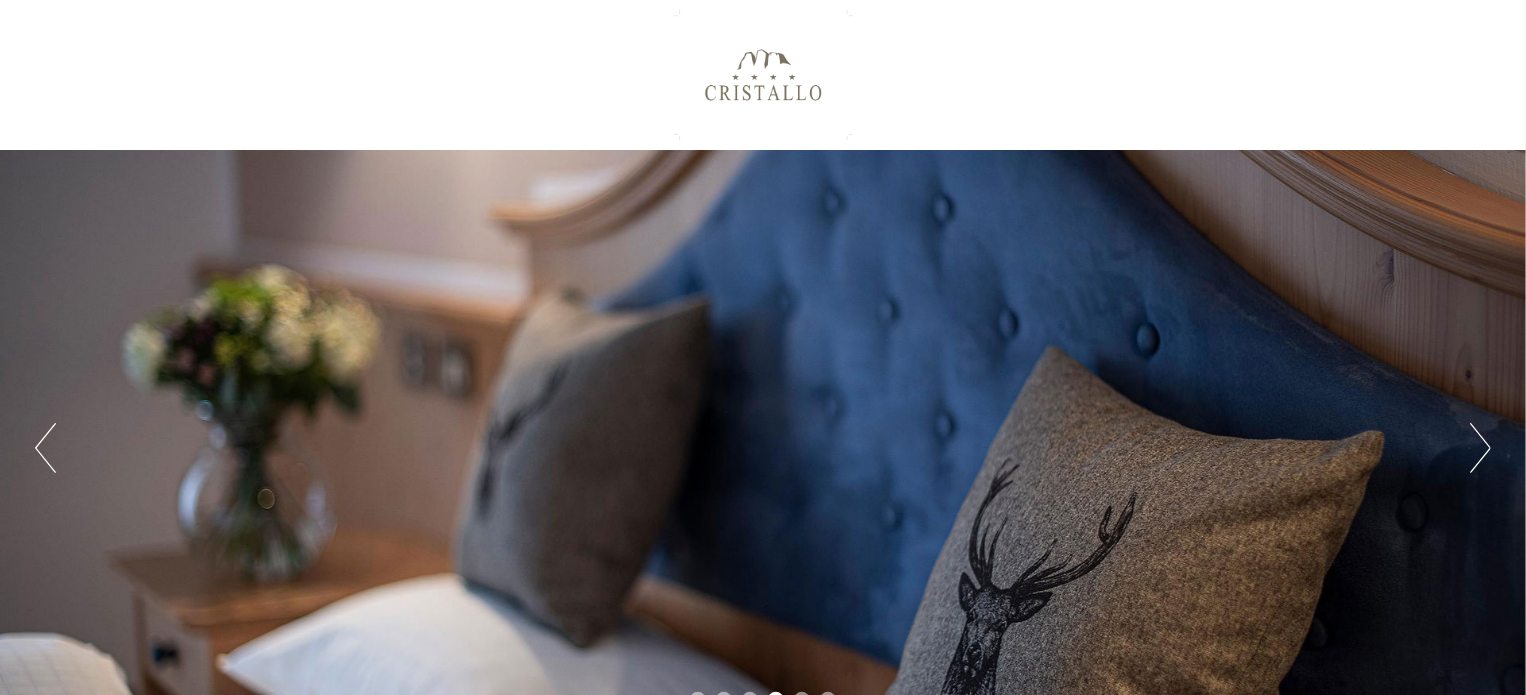 click on "Next" at bounding box center [1480, 448] 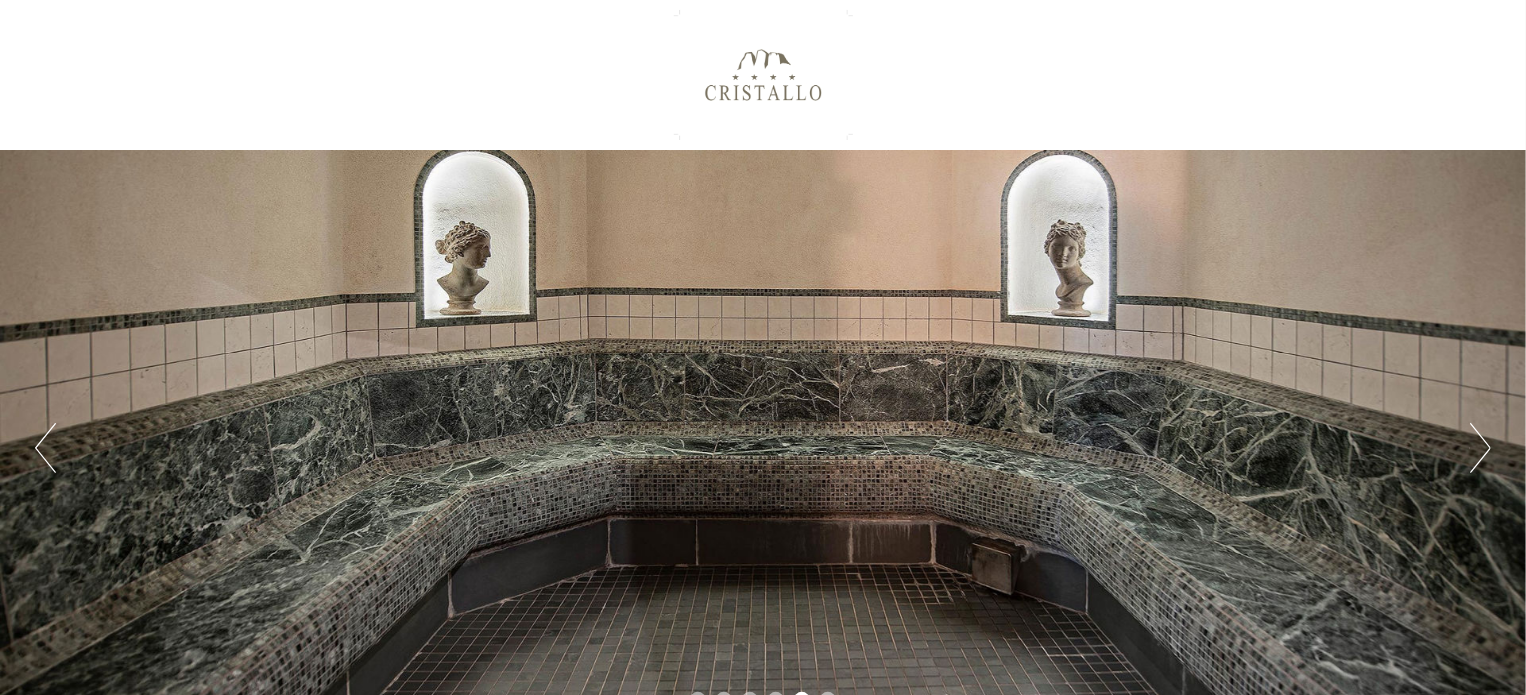 click on "Next" at bounding box center [1480, 448] 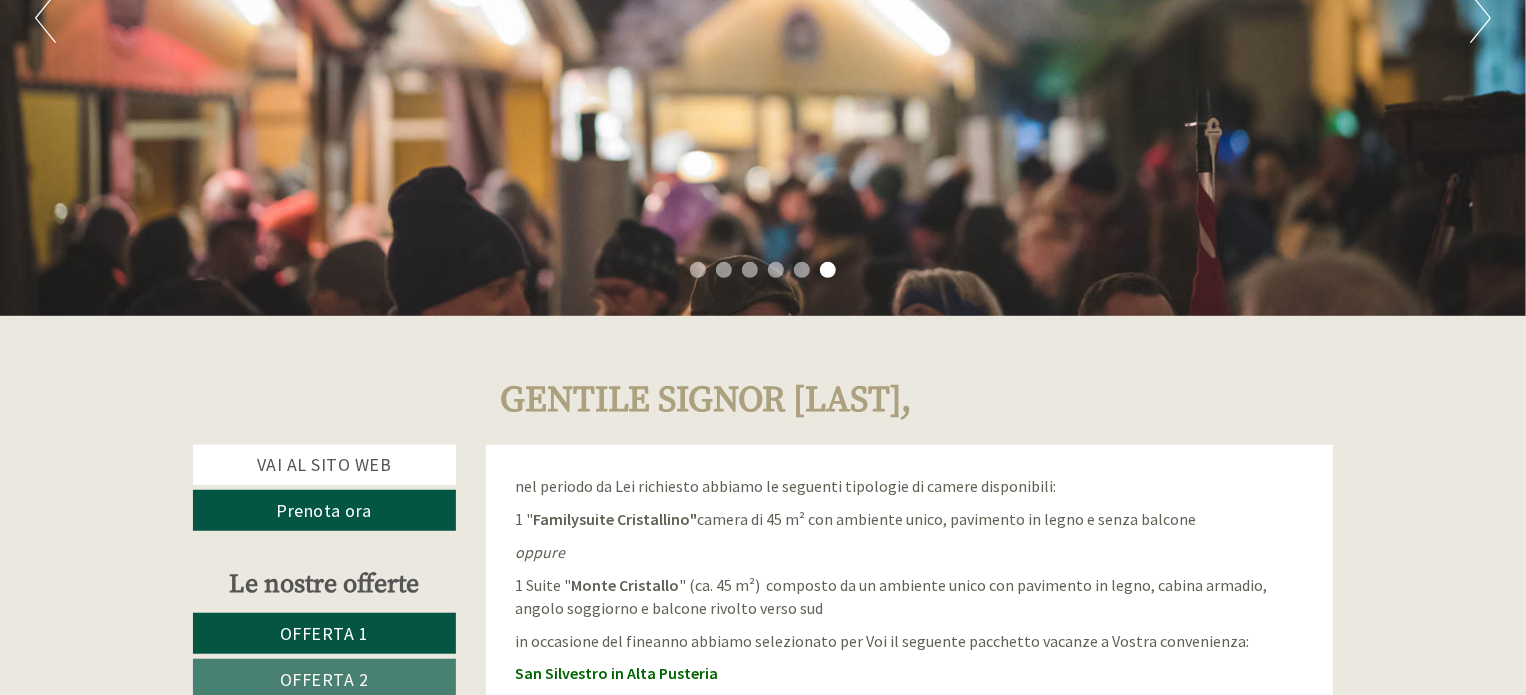 scroll, scrollTop: 55, scrollLeft: 0, axis: vertical 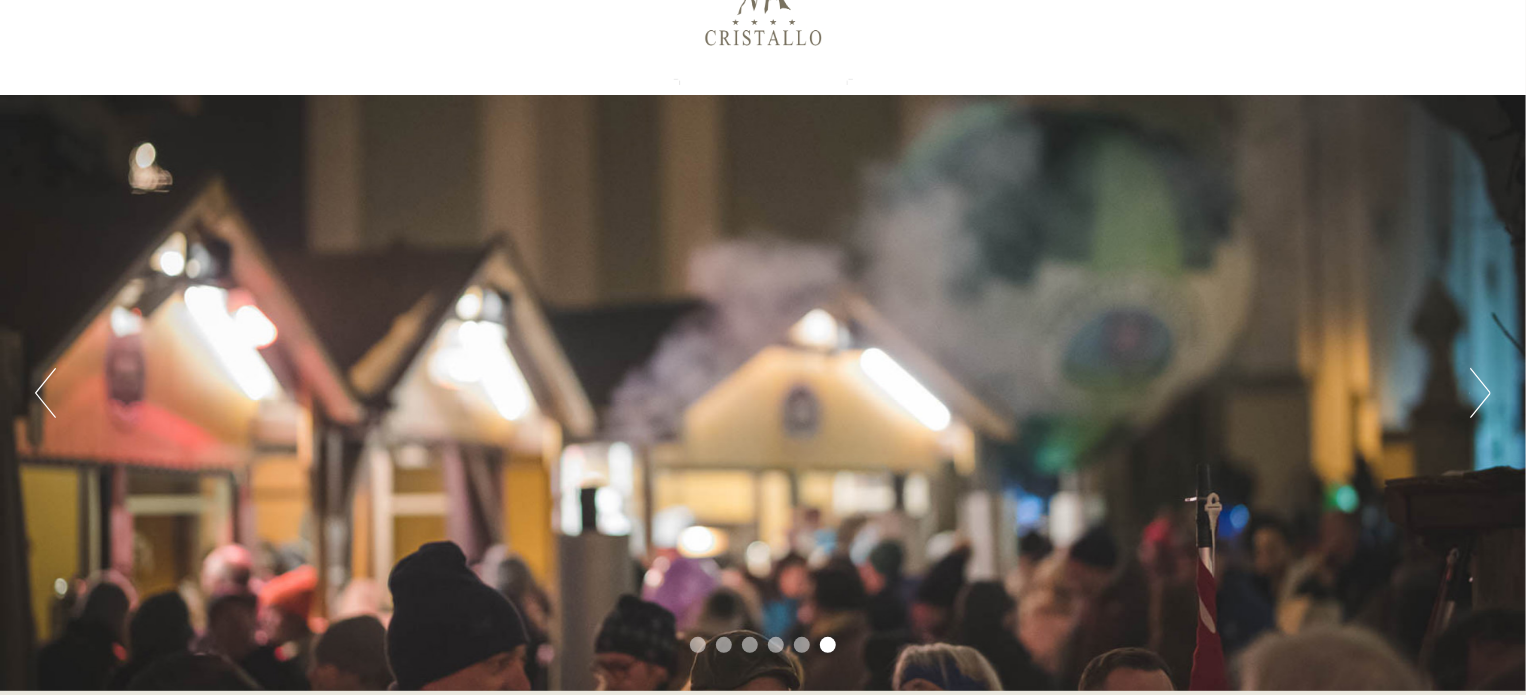 click on "Next" at bounding box center (1480, 393) 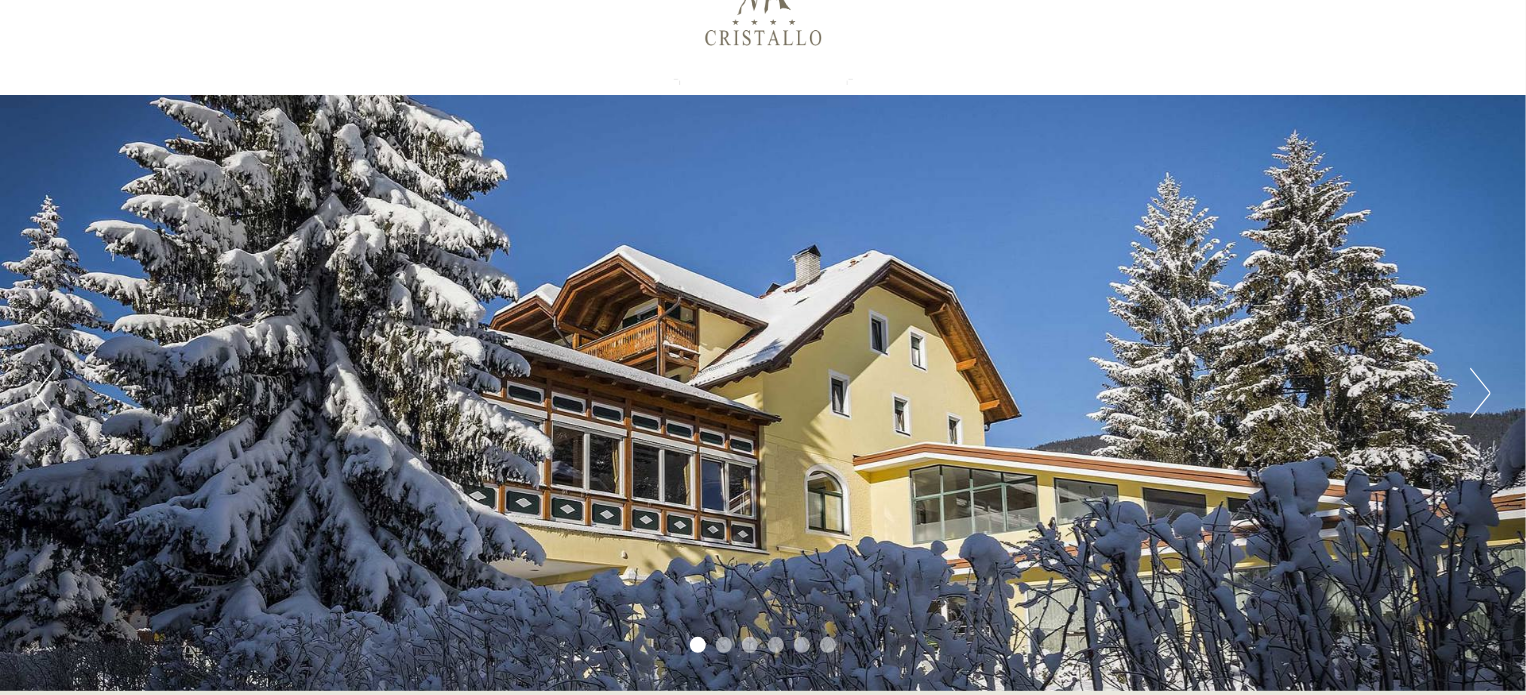 click on "Next" at bounding box center [1480, 393] 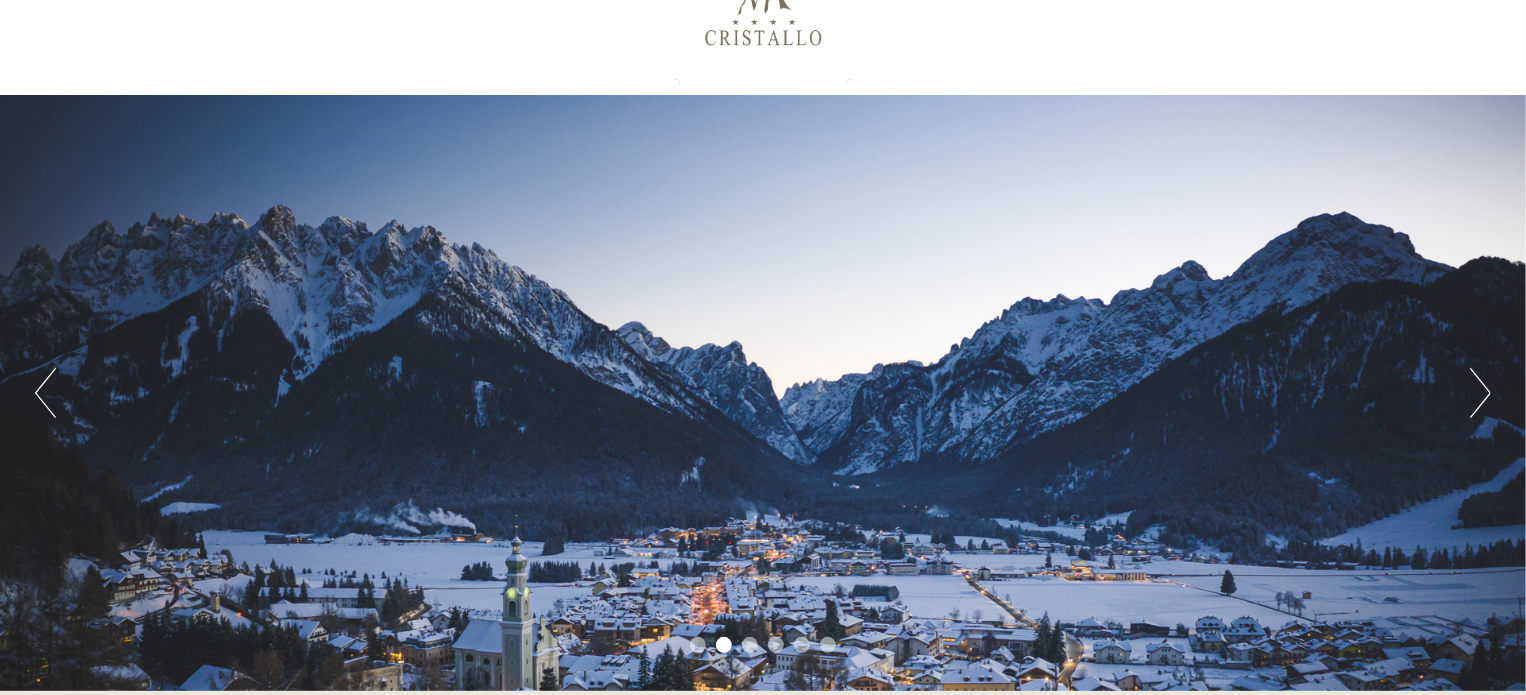 click on "Next" at bounding box center (1480, 393) 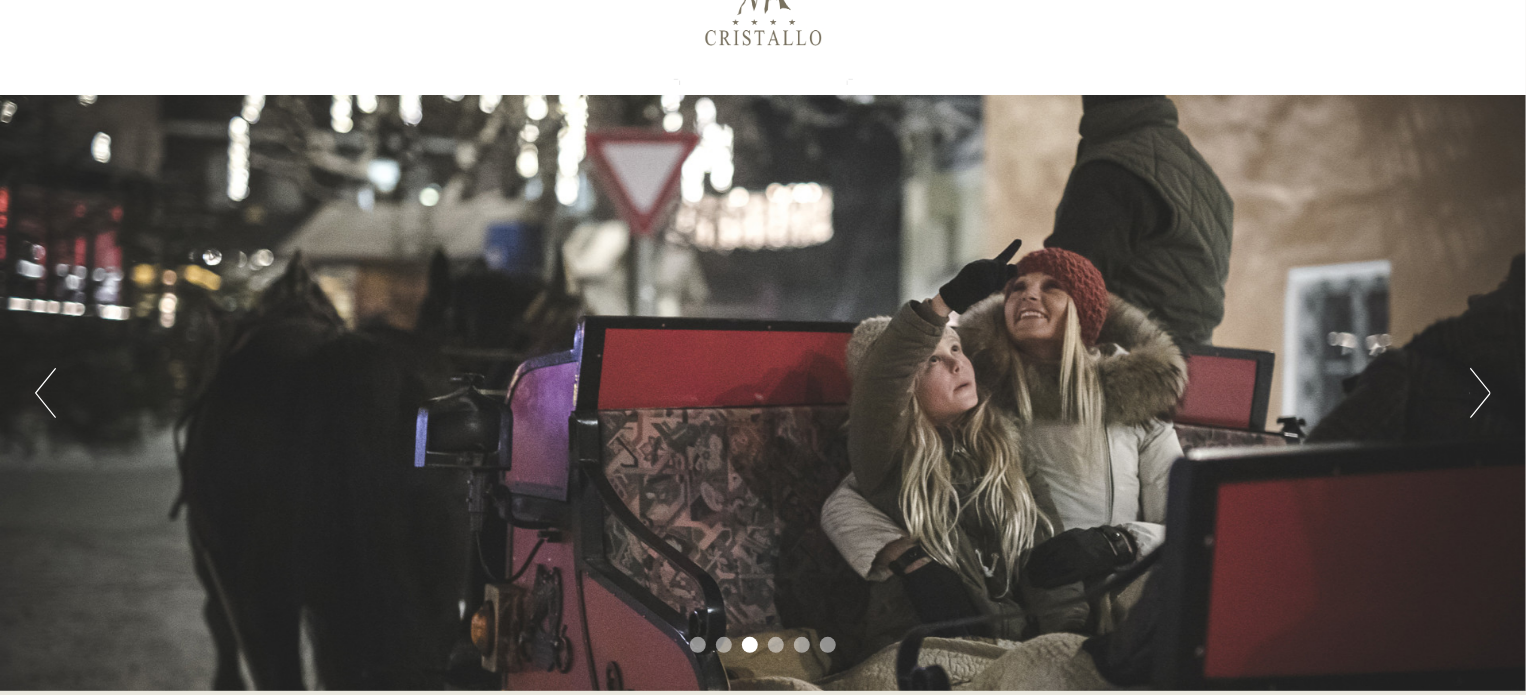 click on "Previous" at bounding box center (45, 393) 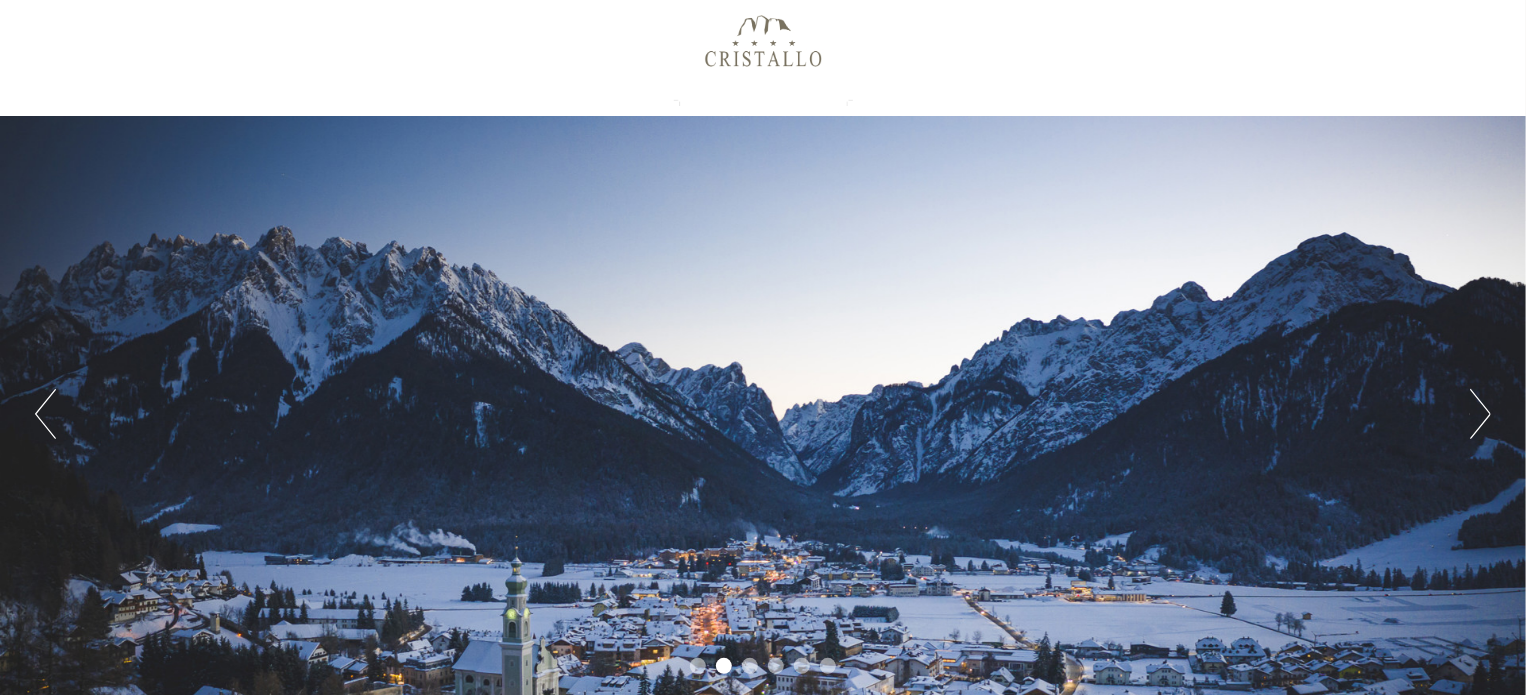 scroll, scrollTop: 24, scrollLeft: 0, axis: vertical 